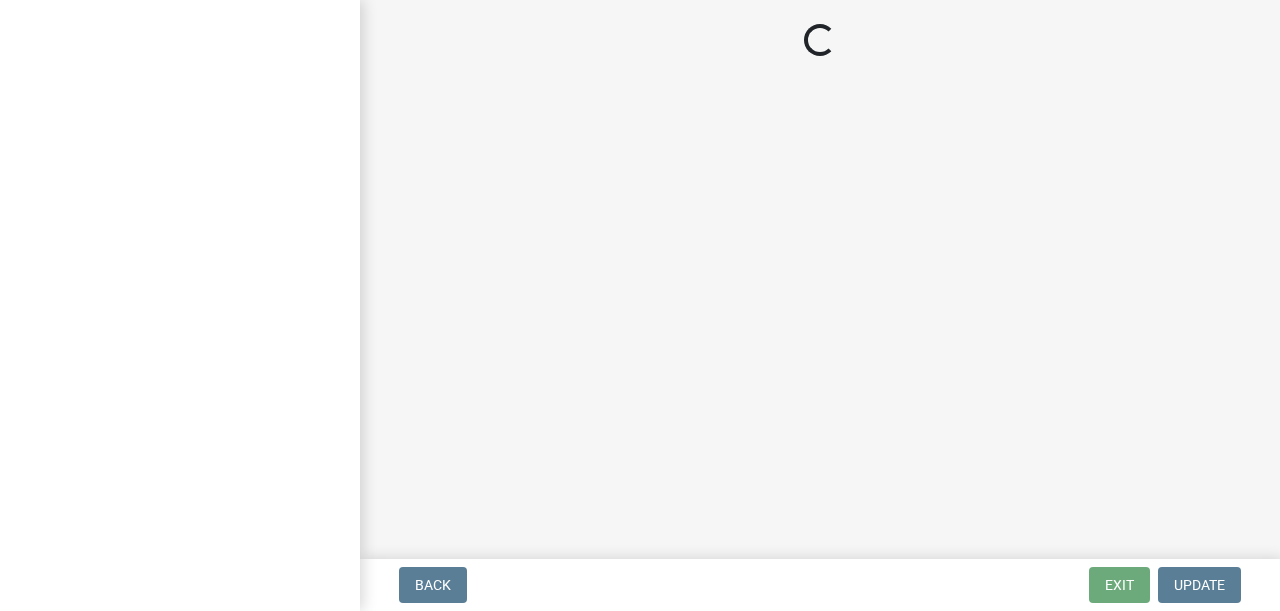 scroll, scrollTop: 0, scrollLeft: 0, axis: both 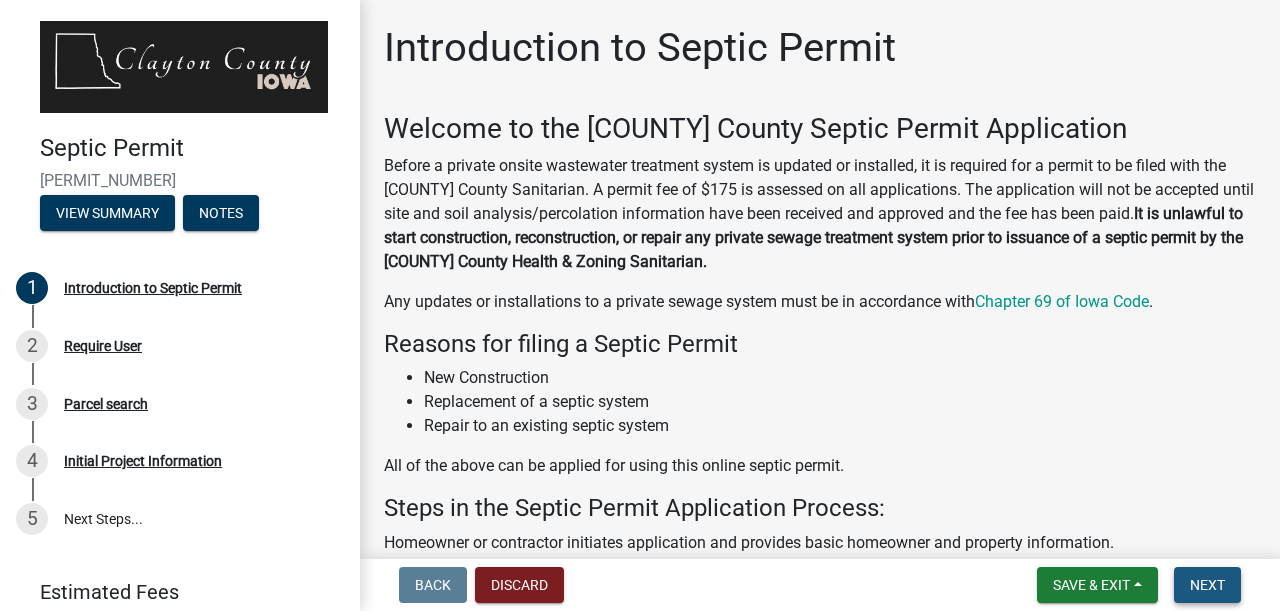click on "Next" at bounding box center [1207, 585] 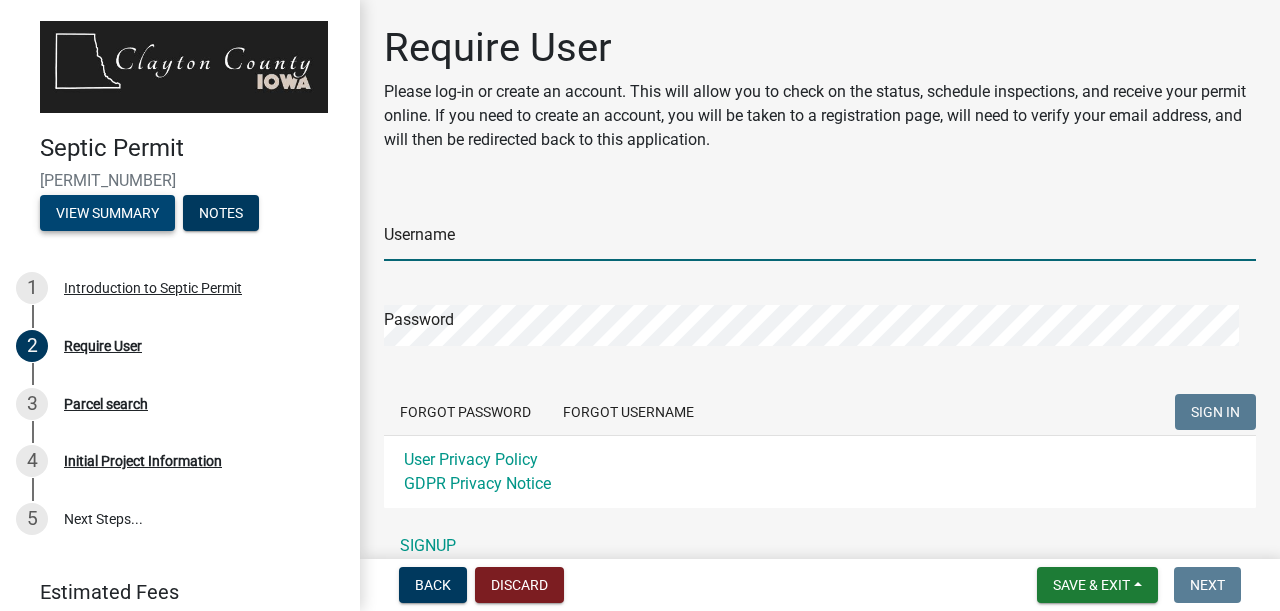 type on "Groth Services LLC" 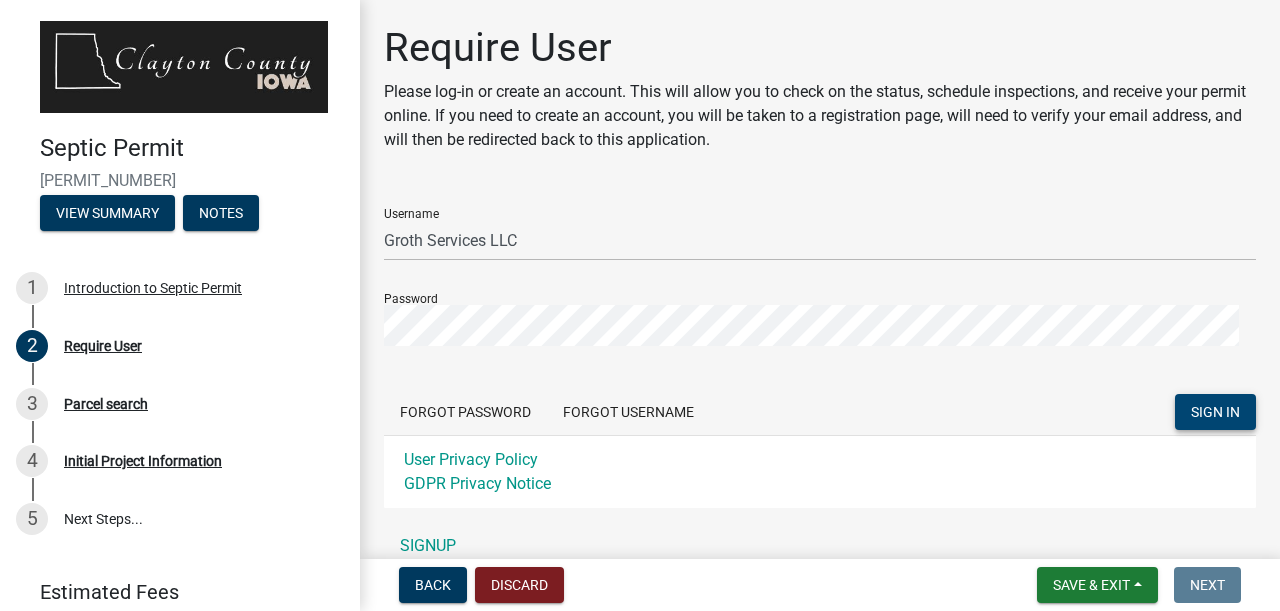 click on "SIGN IN" 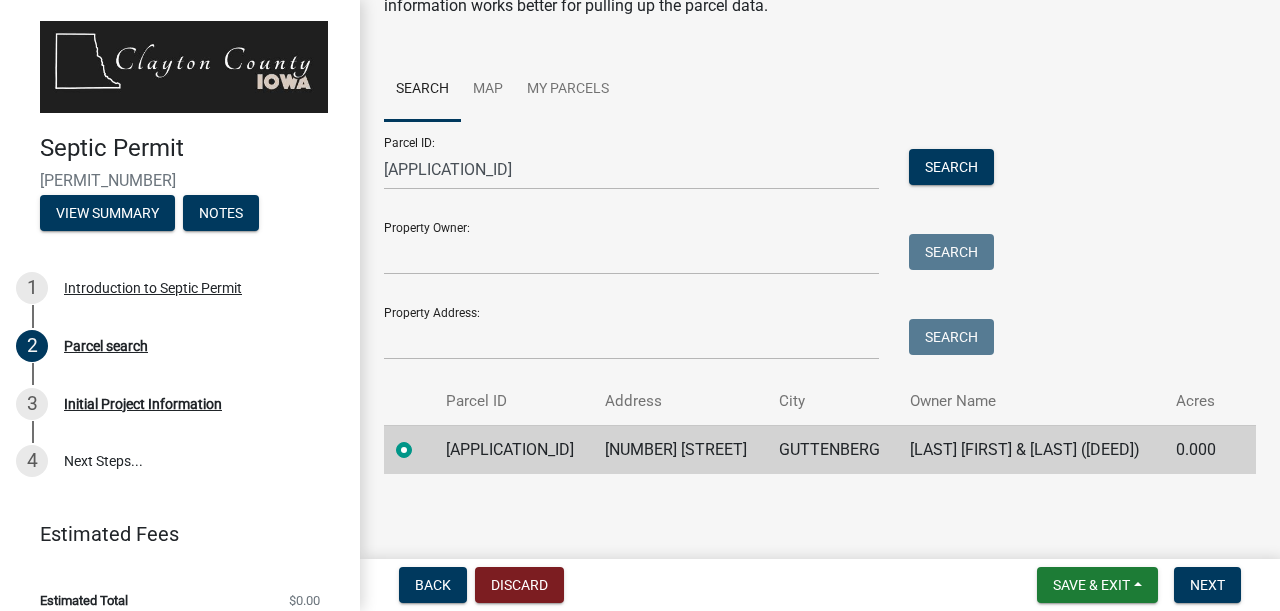 scroll, scrollTop: 134, scrollLeft: 0, axis: vertical 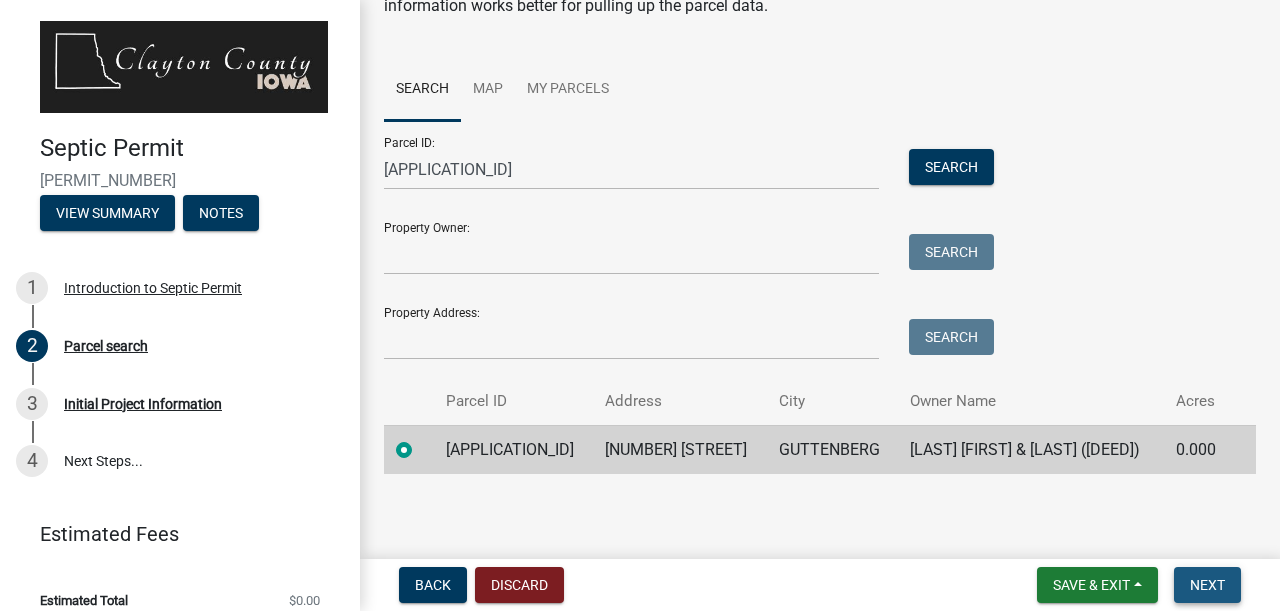 click on "Next" at bounding box center (1207, 585) 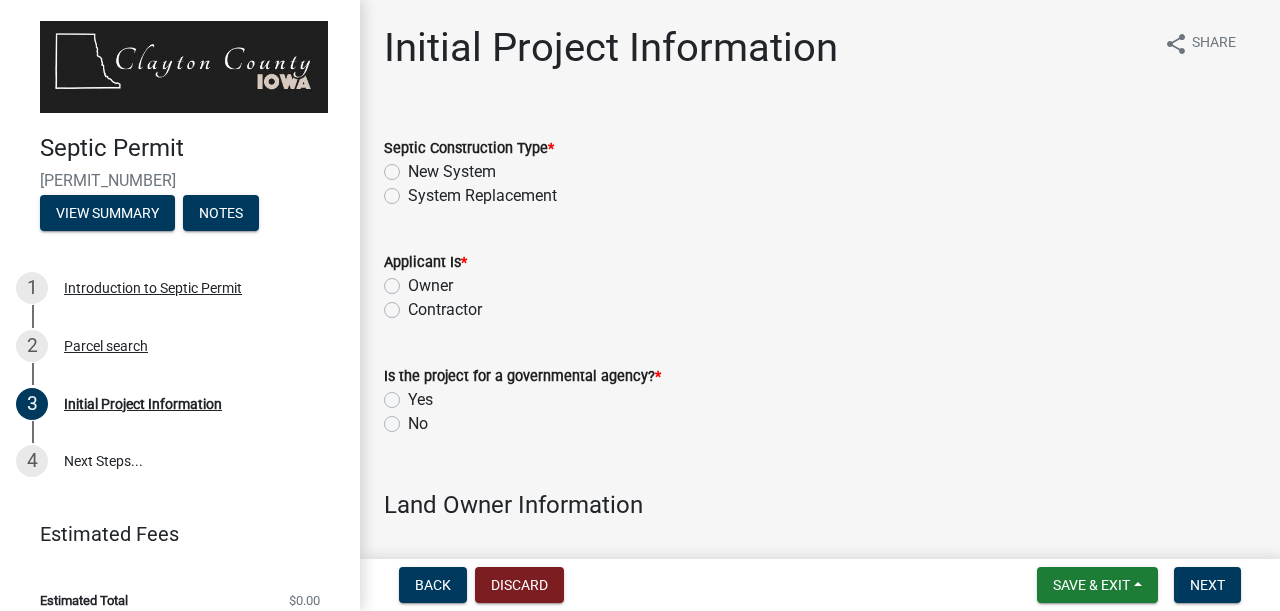 click on "System Replacement" 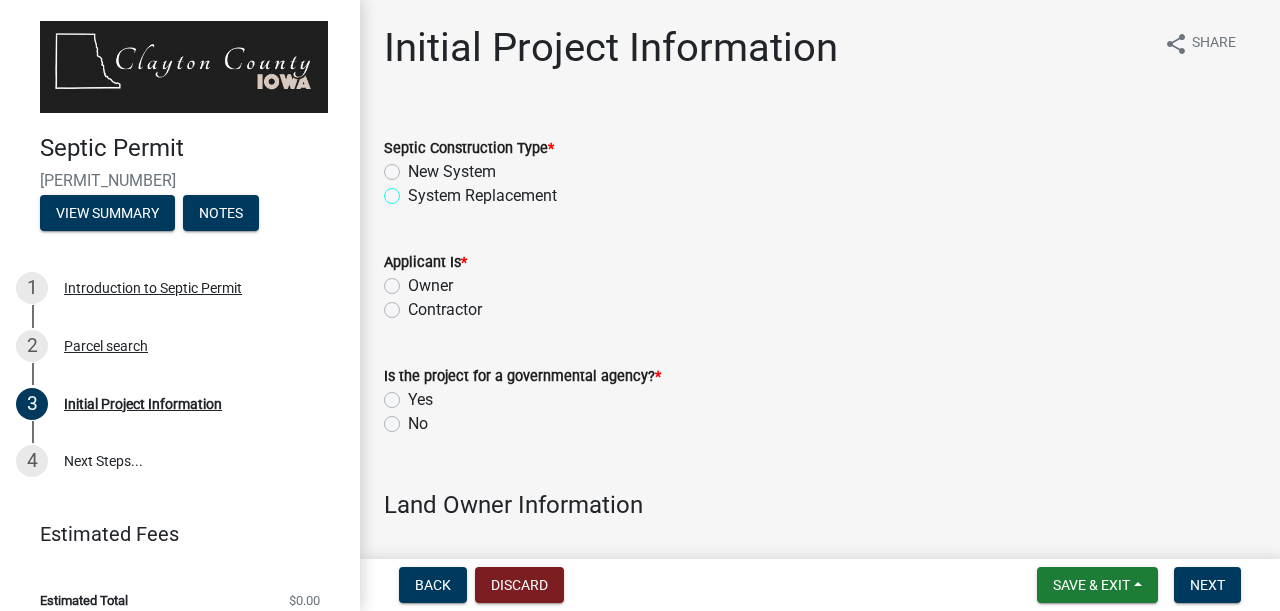 click on "System Replacement" at bounding box center [414, 190] 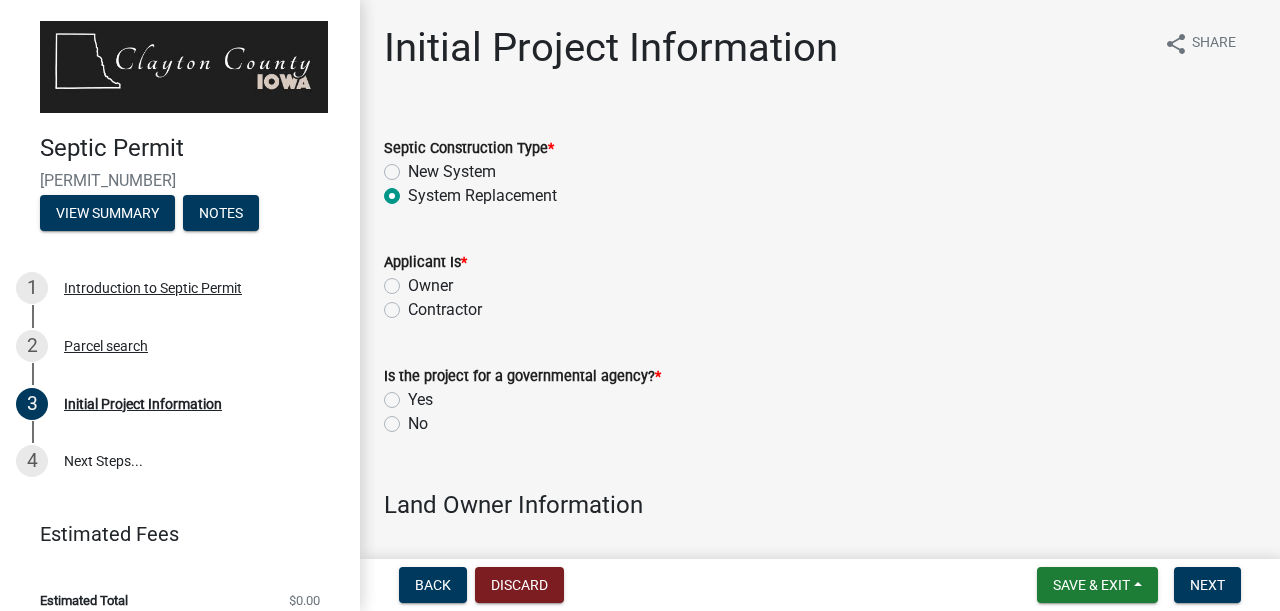 radio on "true" 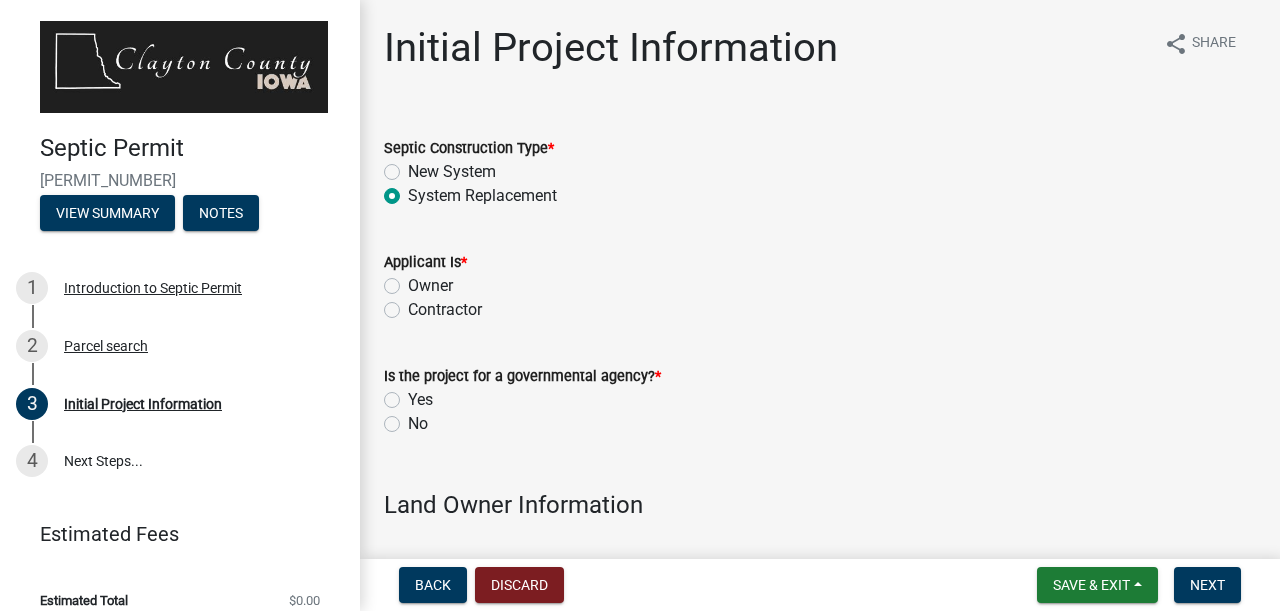 click on "Contractor" 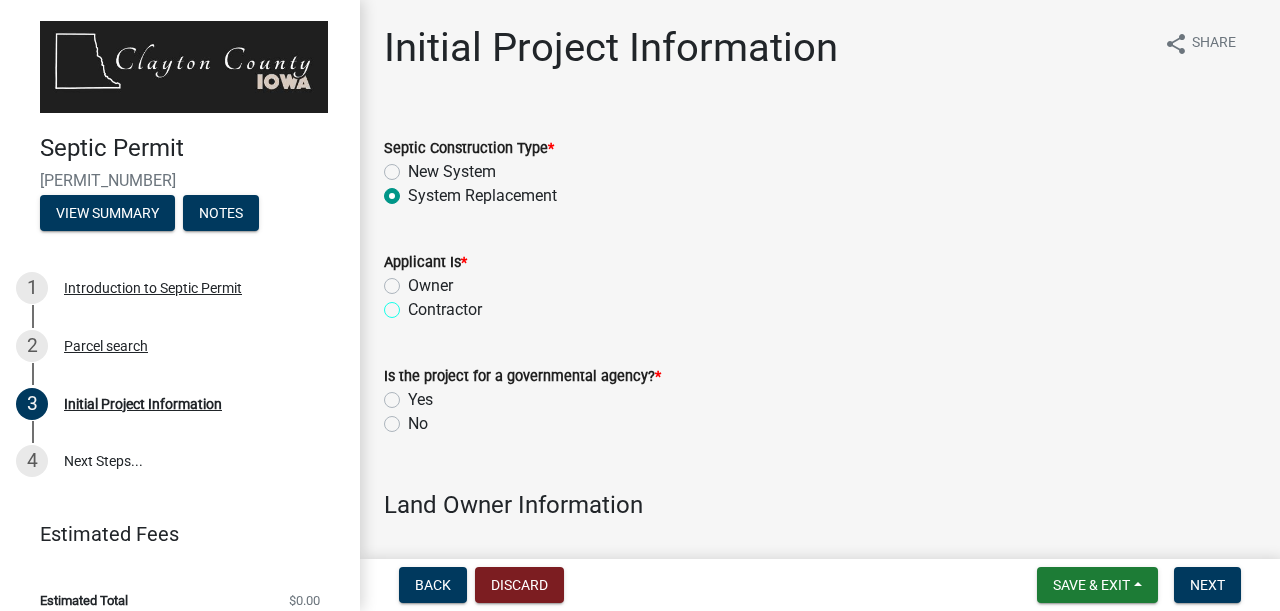 click on "Contractor" at bounding box center [414, 304] 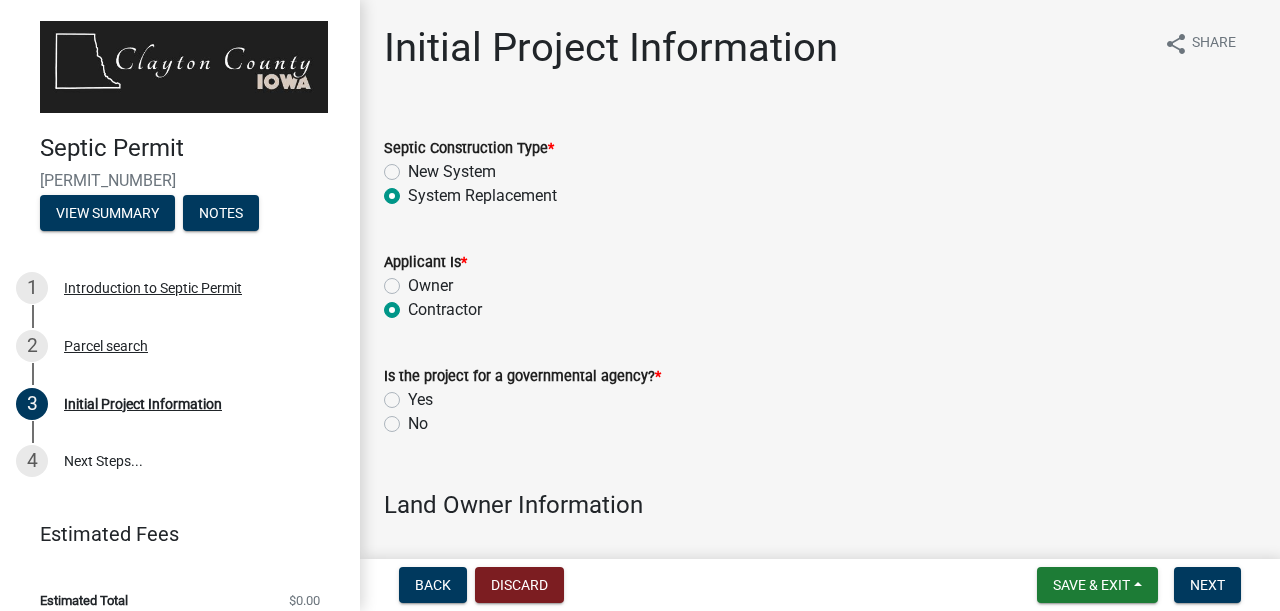 radio on "true" 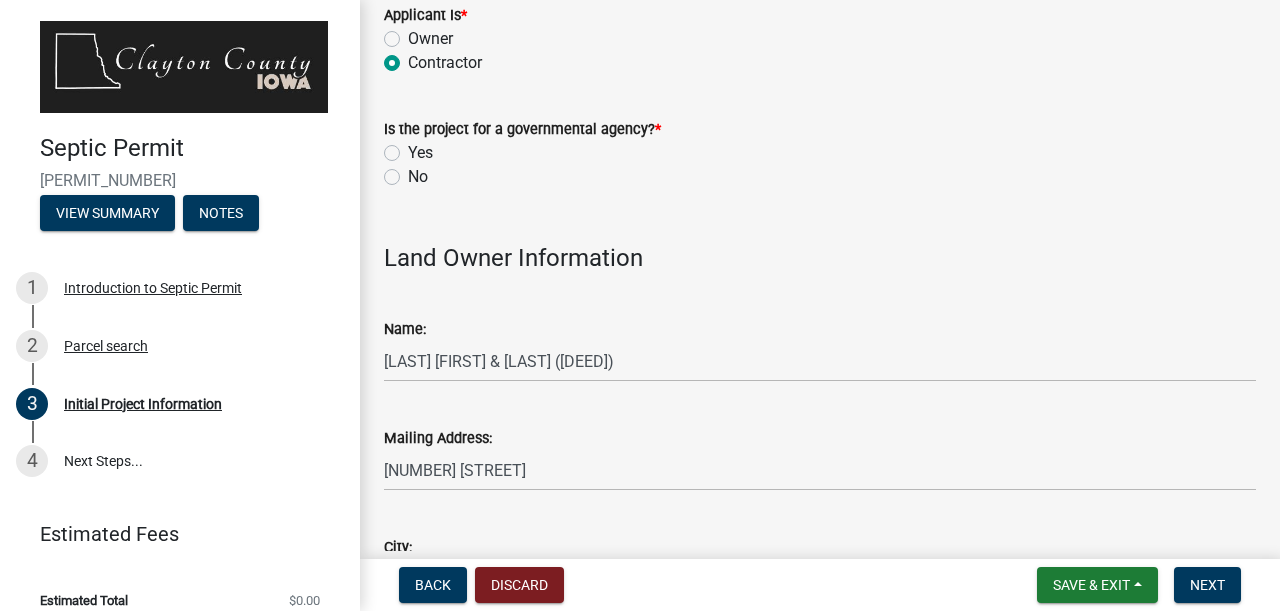 scroll, scrollTop: 248, scrollLeft: 0, axis: vertical 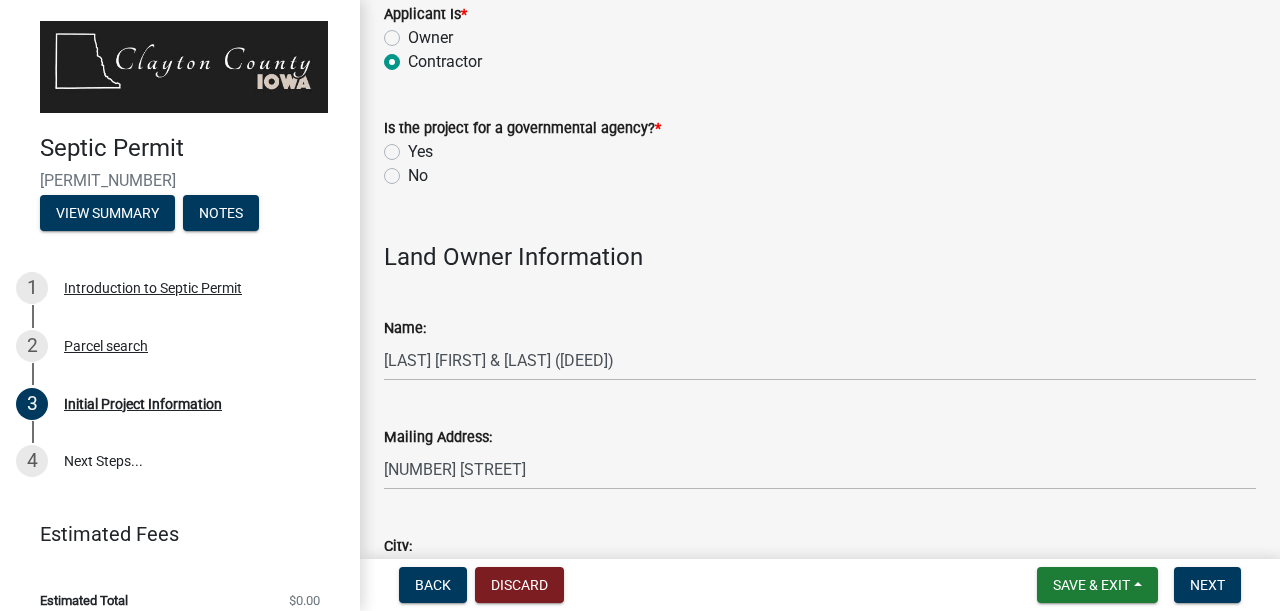 click on "No" 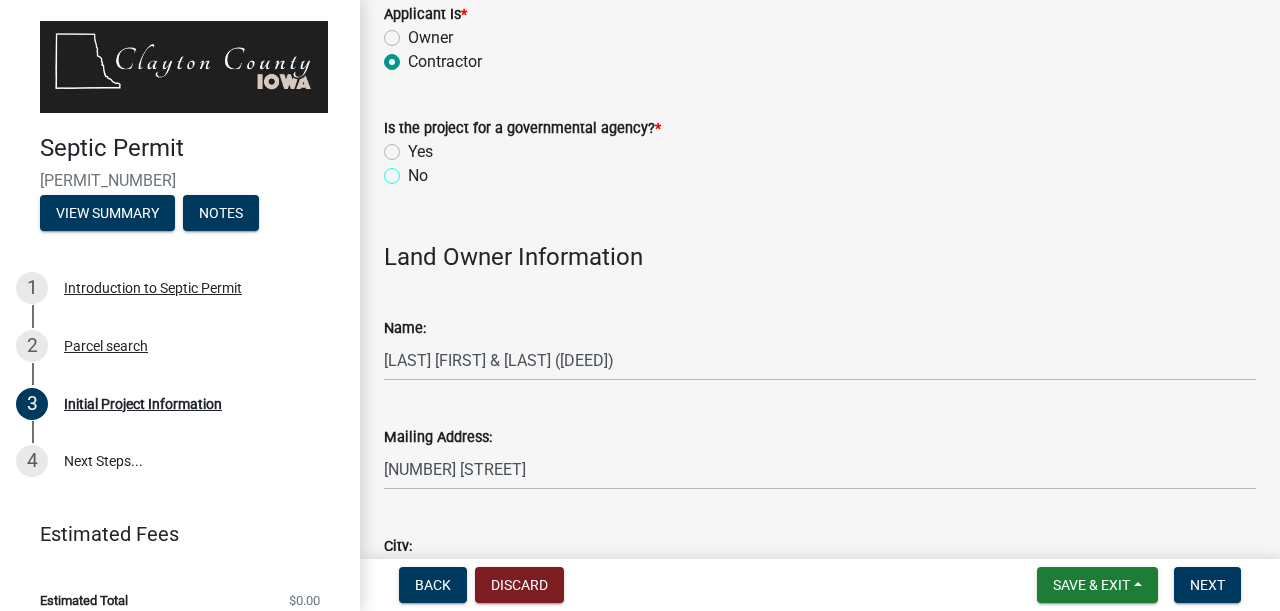 click on "No" at bounding box center (414, 170) 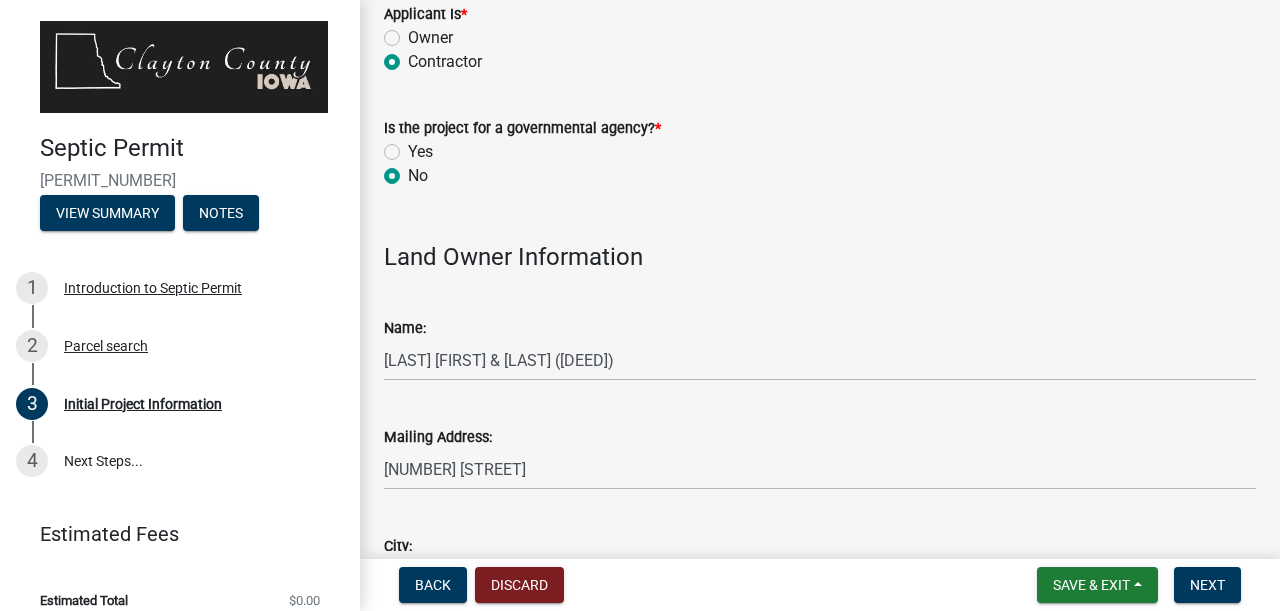 radio on "true" 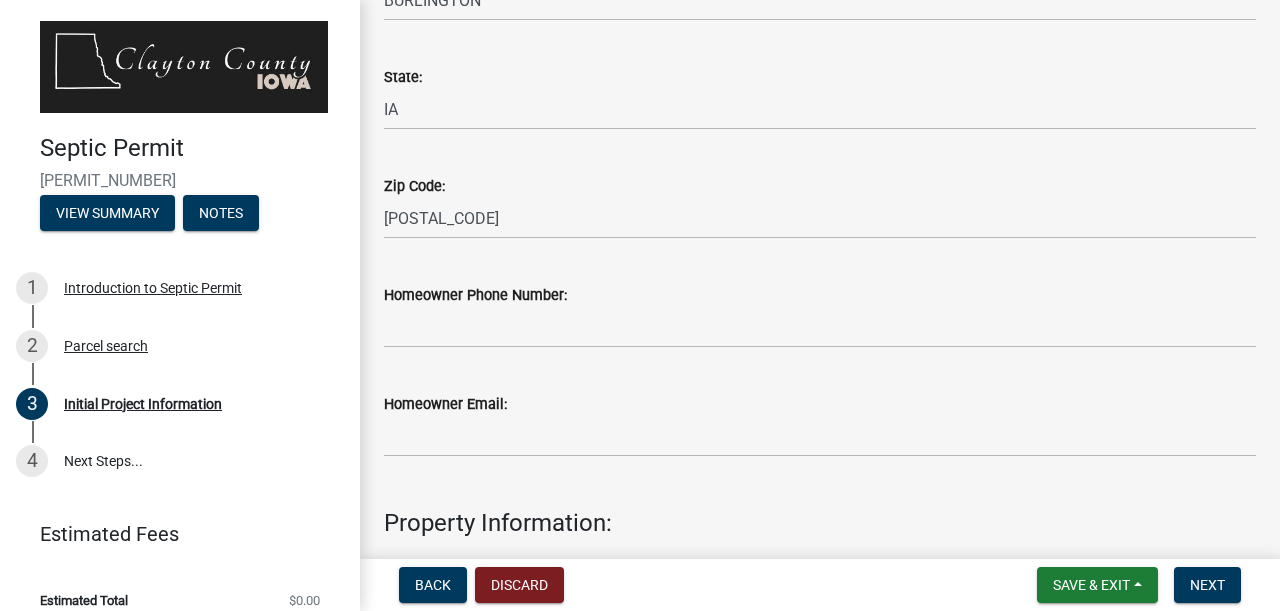 scroll, scrollTop: 909, scrollLeft: 0, axis: vertical 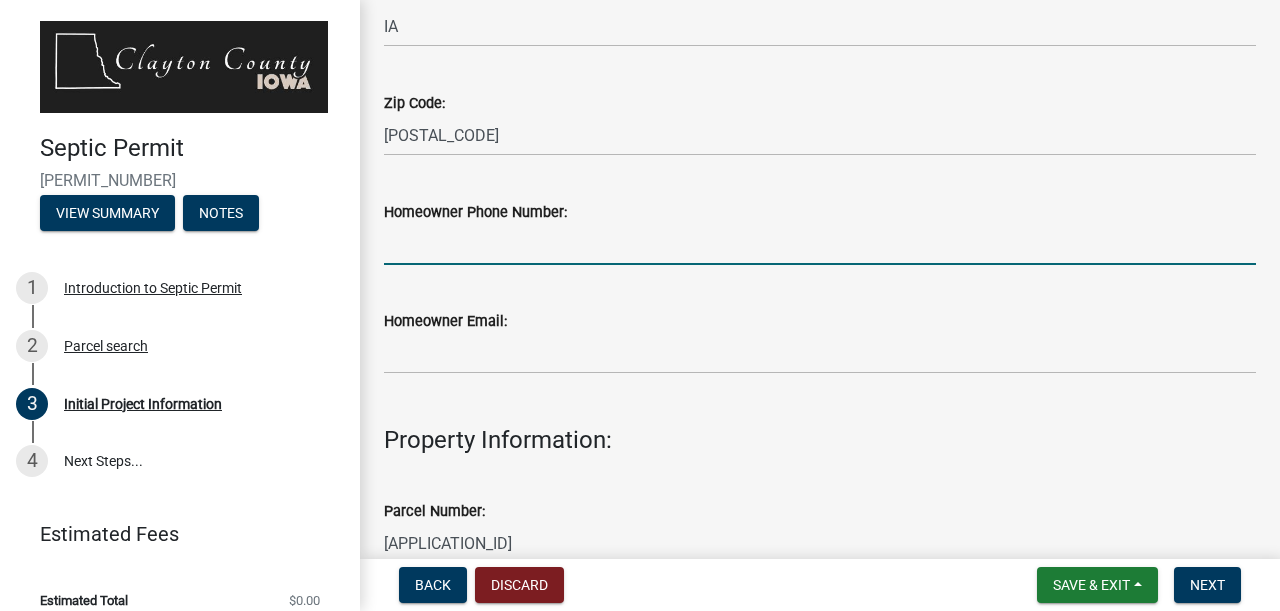 click on "Homeowner Phone Number:" at bounding box center (820, 244) 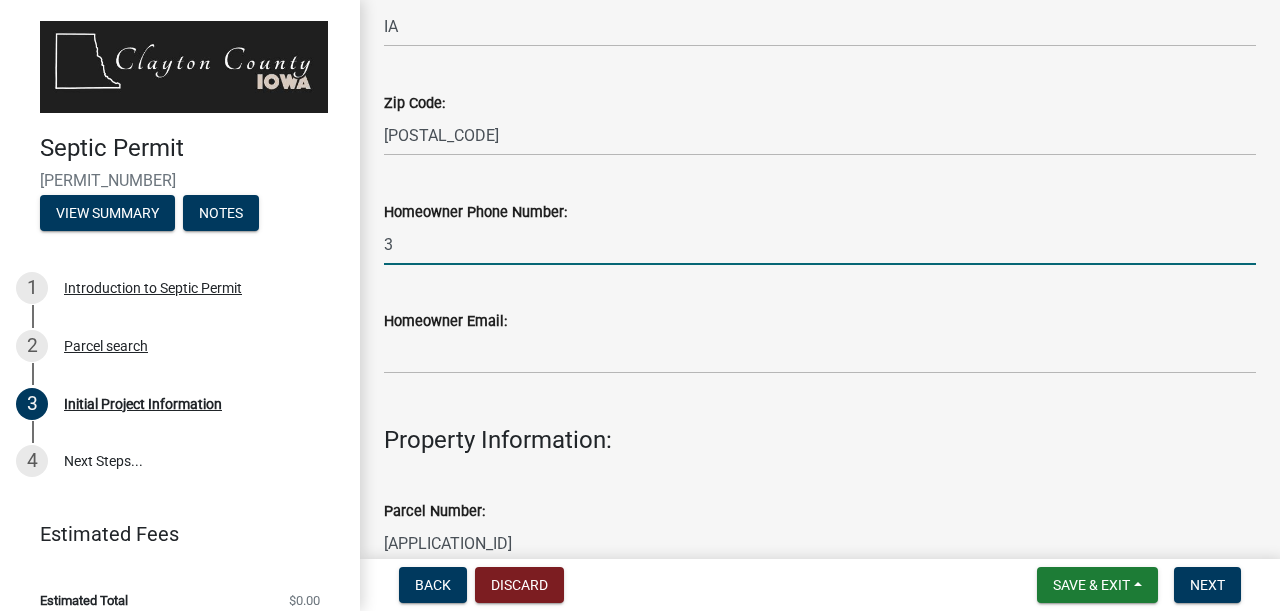 scroll, scrollTop: 909, scrollLeft: 0, axis: vertical 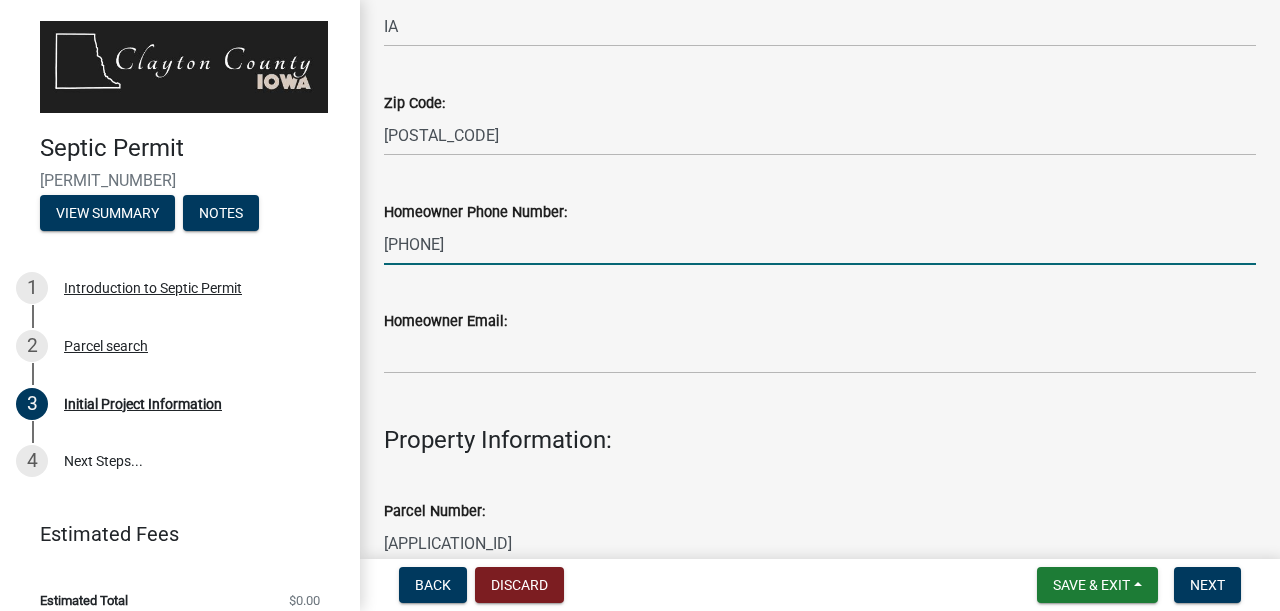 type on "[PHONE]" 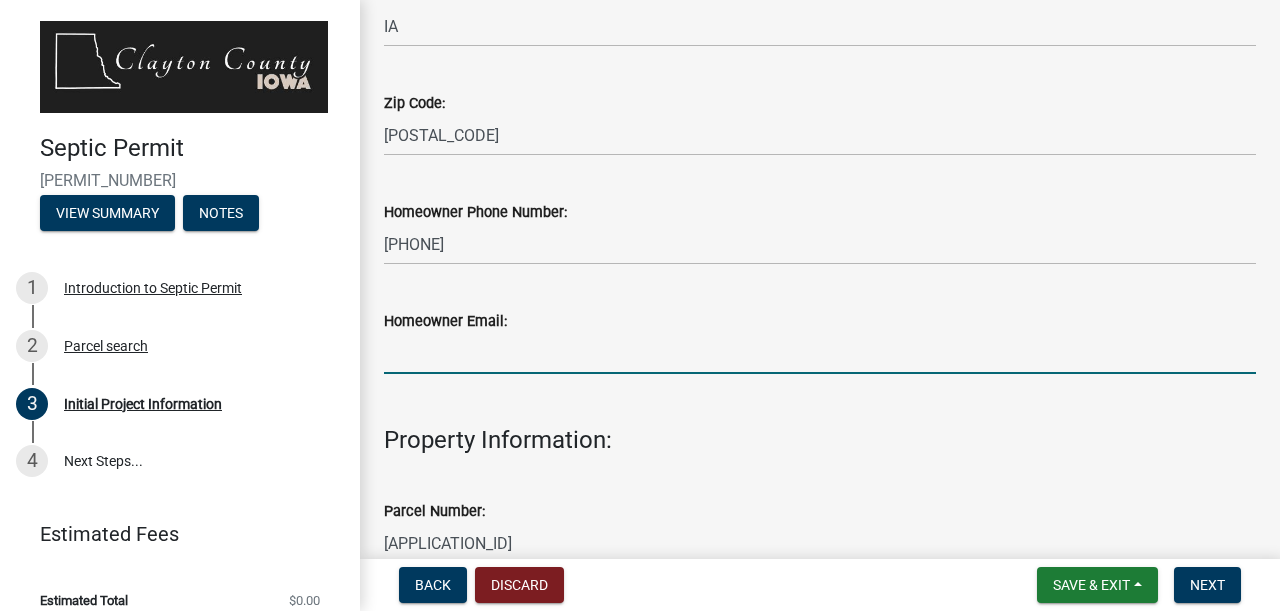 click on "Homeowner Email:" at bounding box center (820, 353) 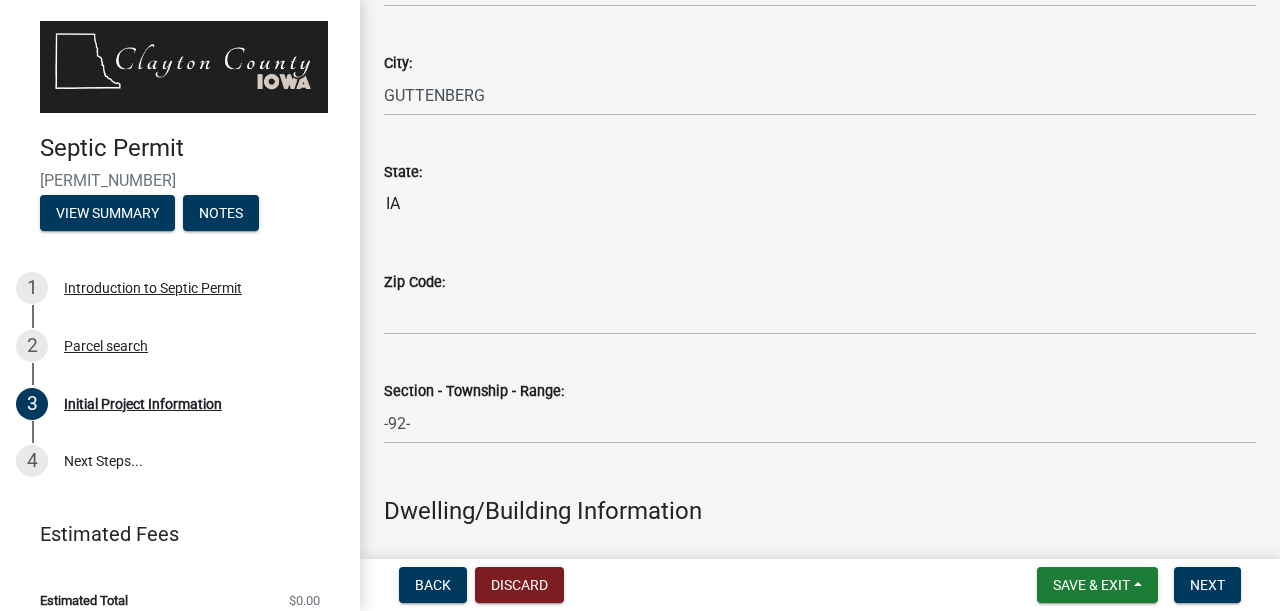 scroll, scrollTop: 1736, scrollLeft: 0, axis: vertical 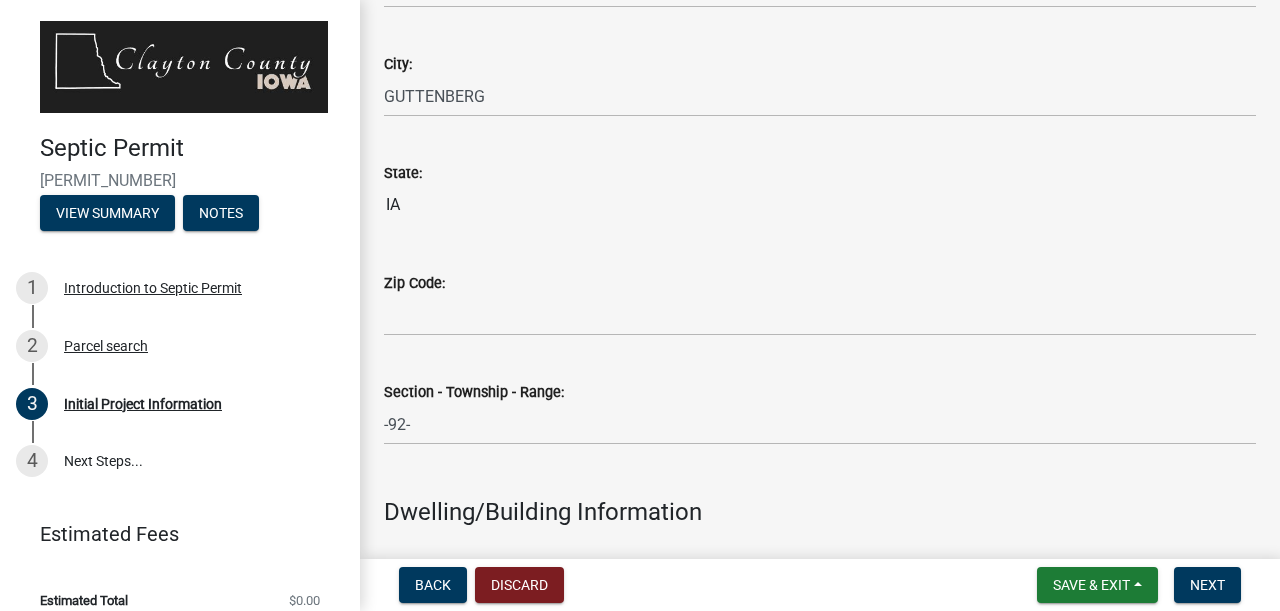 type on "[EMAIL]" 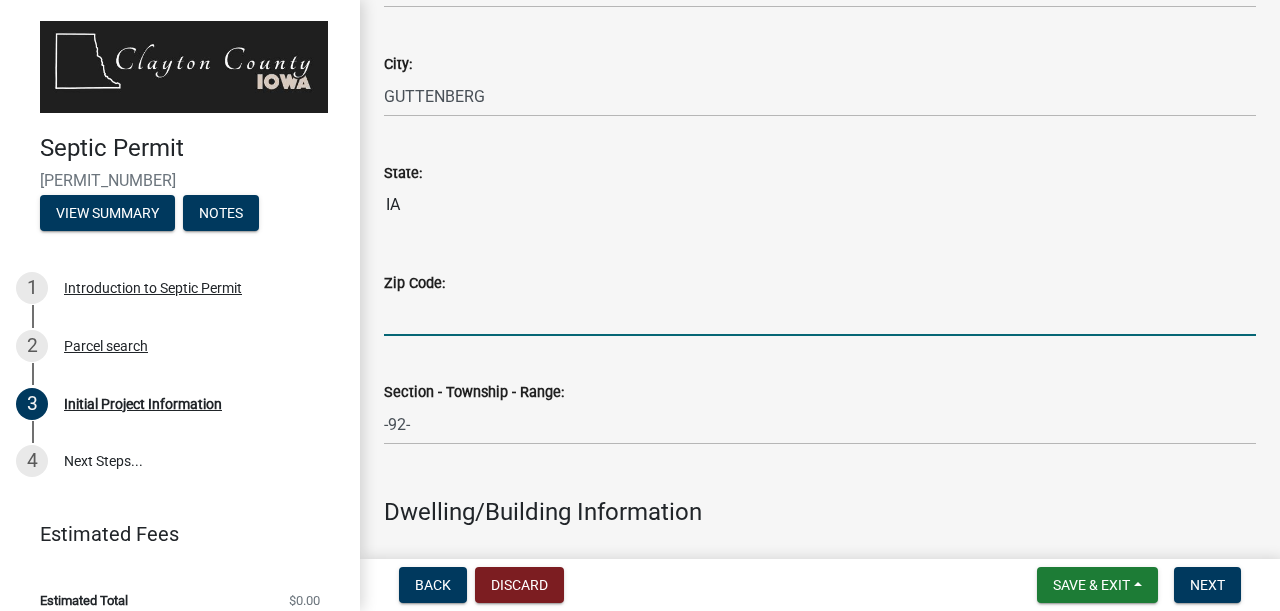 click on "Zip Code:" at bounding box center (820, 315) 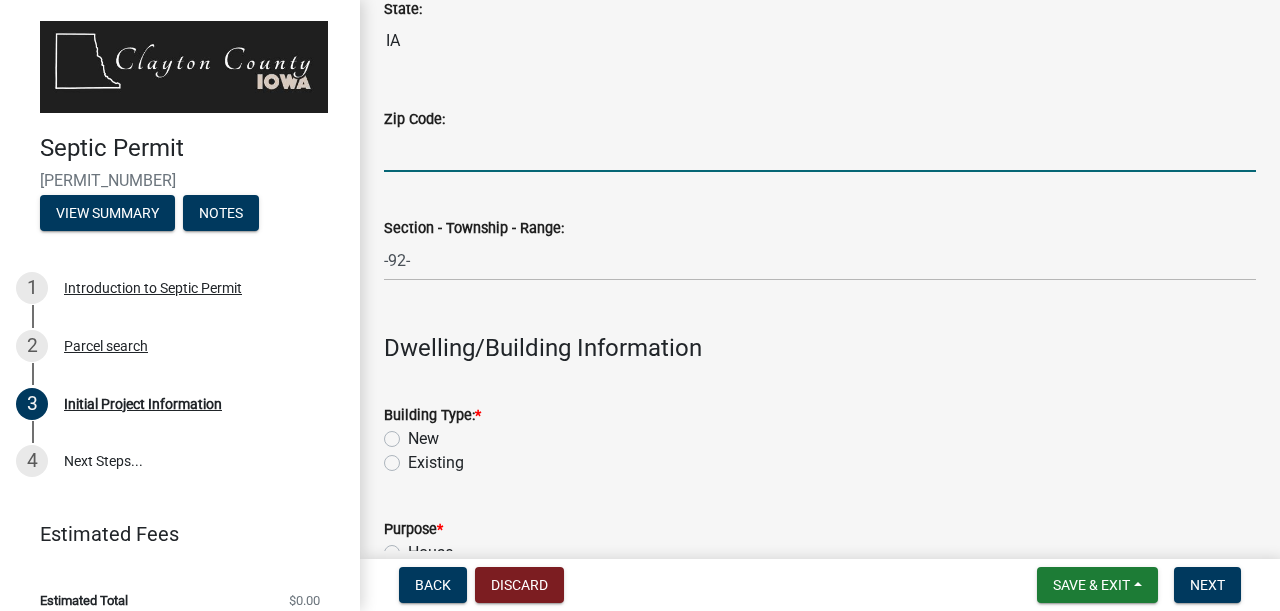 scroll, scrollTop: 1901, scrollLeft: 0, axis: vertical 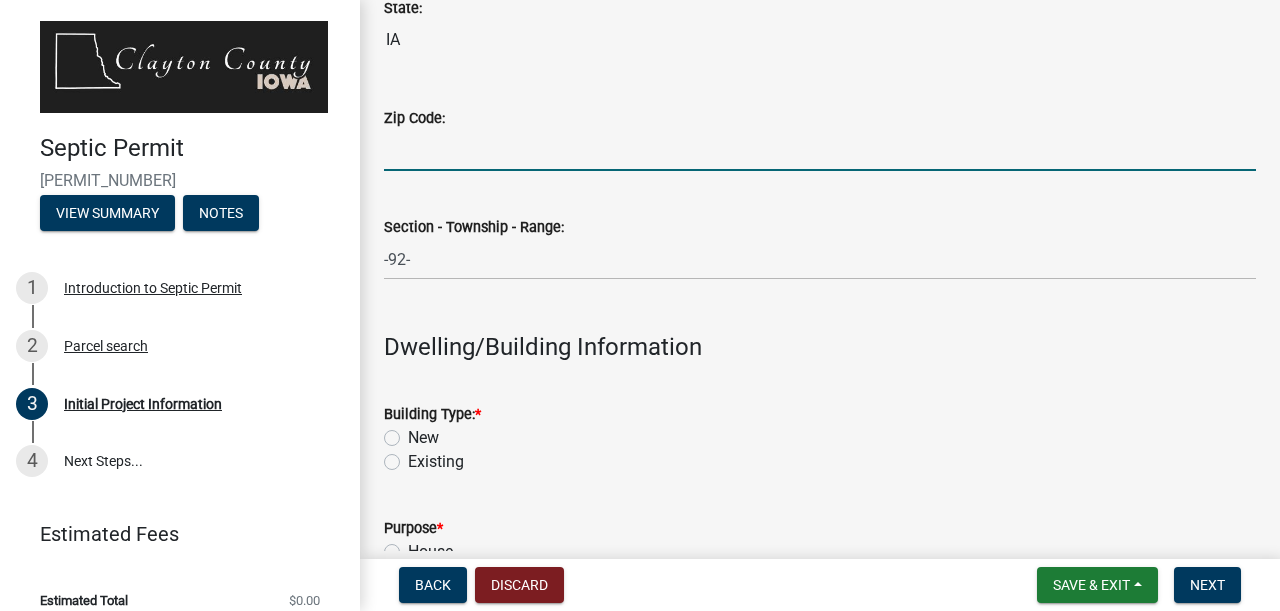 click on "Zip Code:" at bounding box center [820, 150] 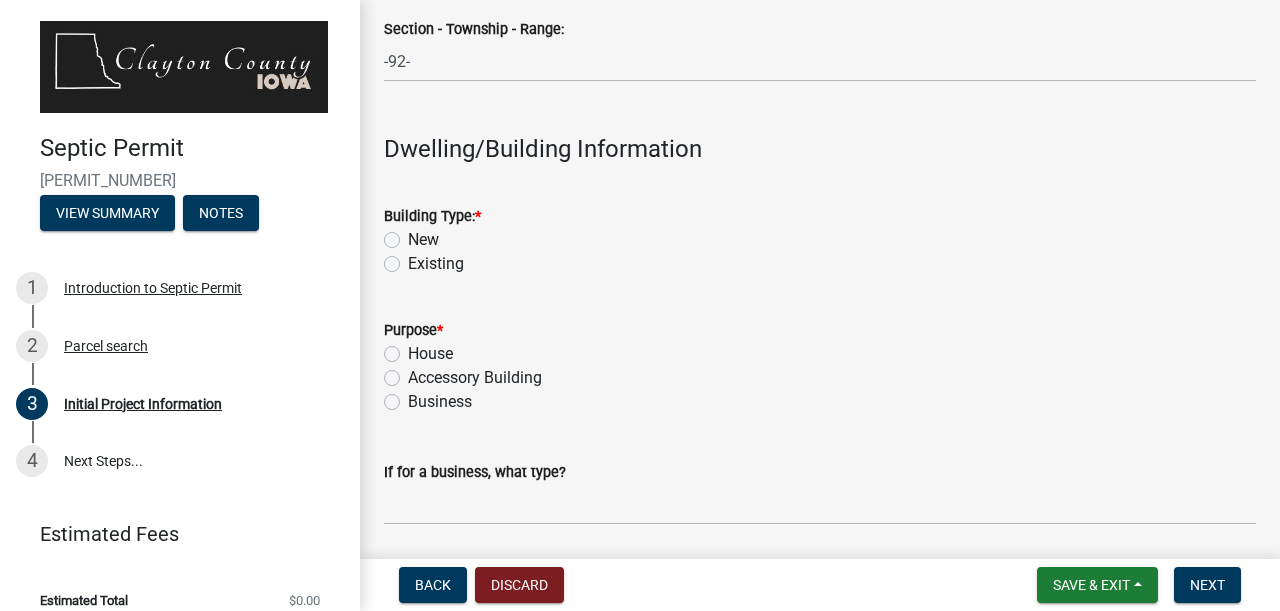 scroll, scrollTop: 2149, scrollLeft: 0, axis: vertical 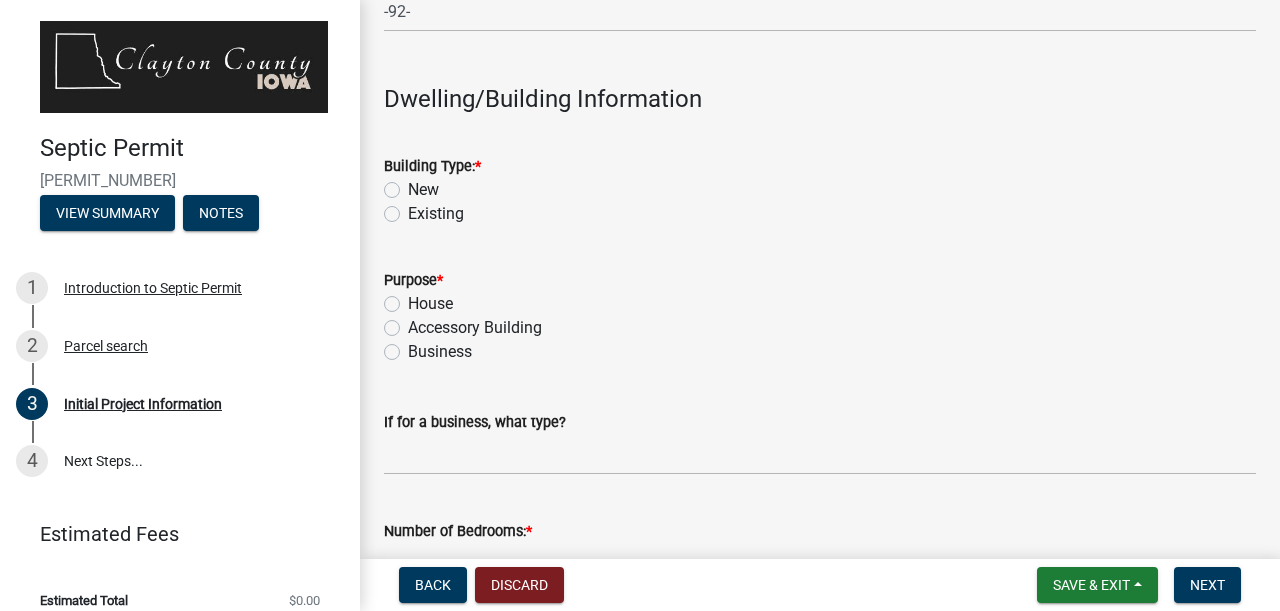 type on "[POSTAL_CODE]" 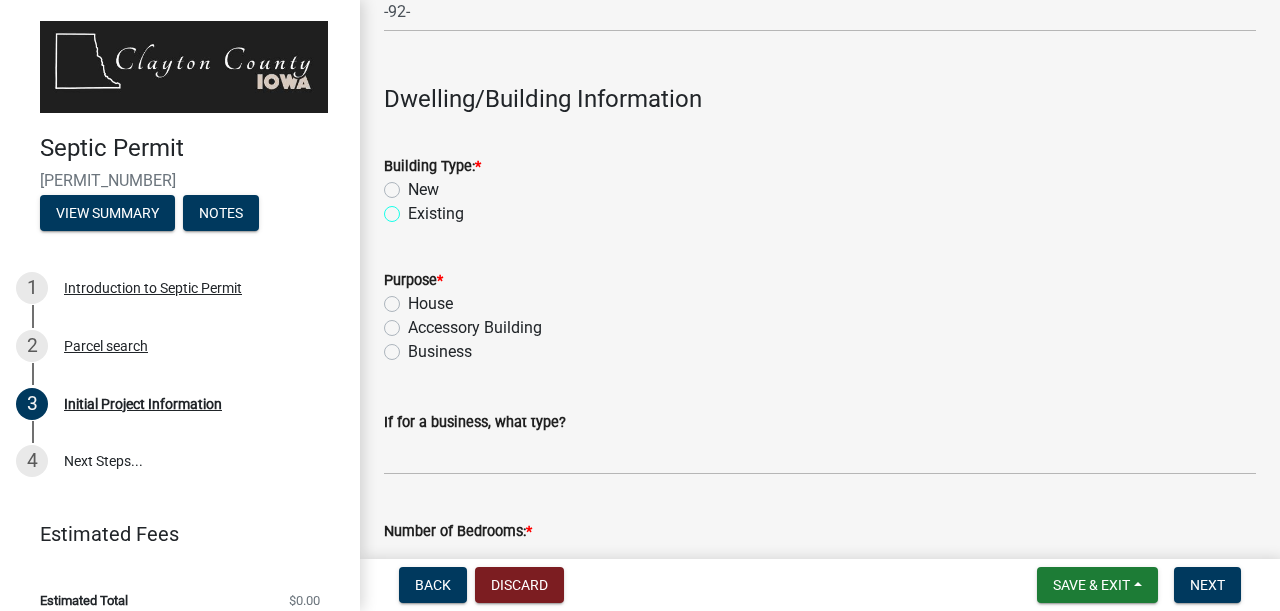 click on "Existing" at bounding box center (414, 208) 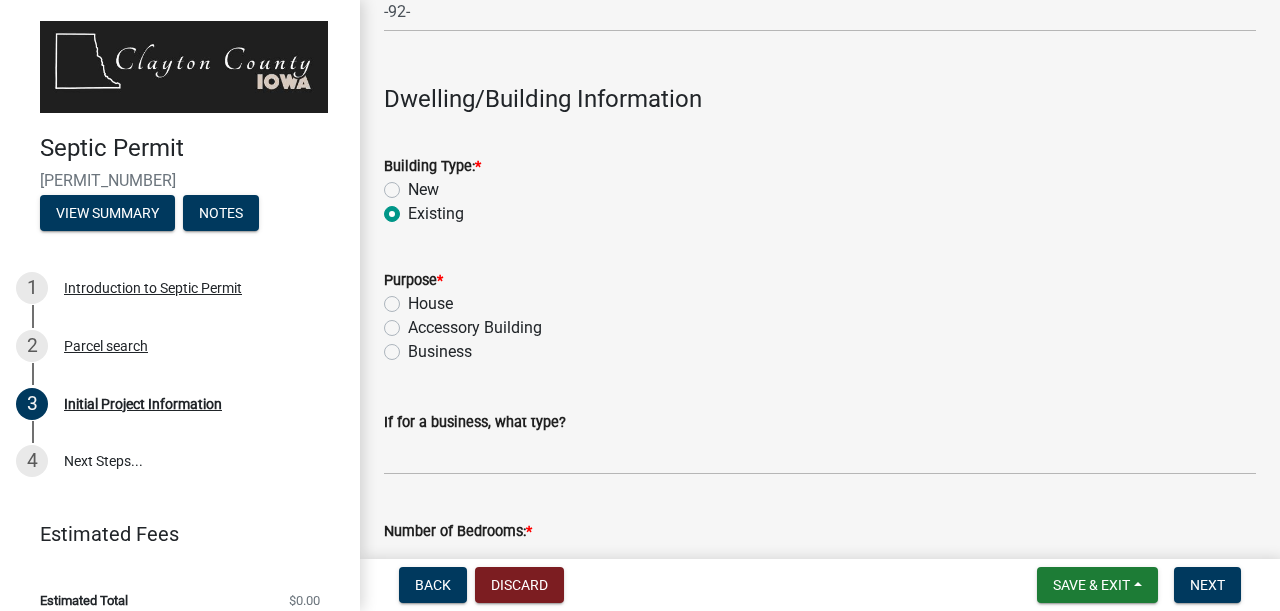 radio on "true" 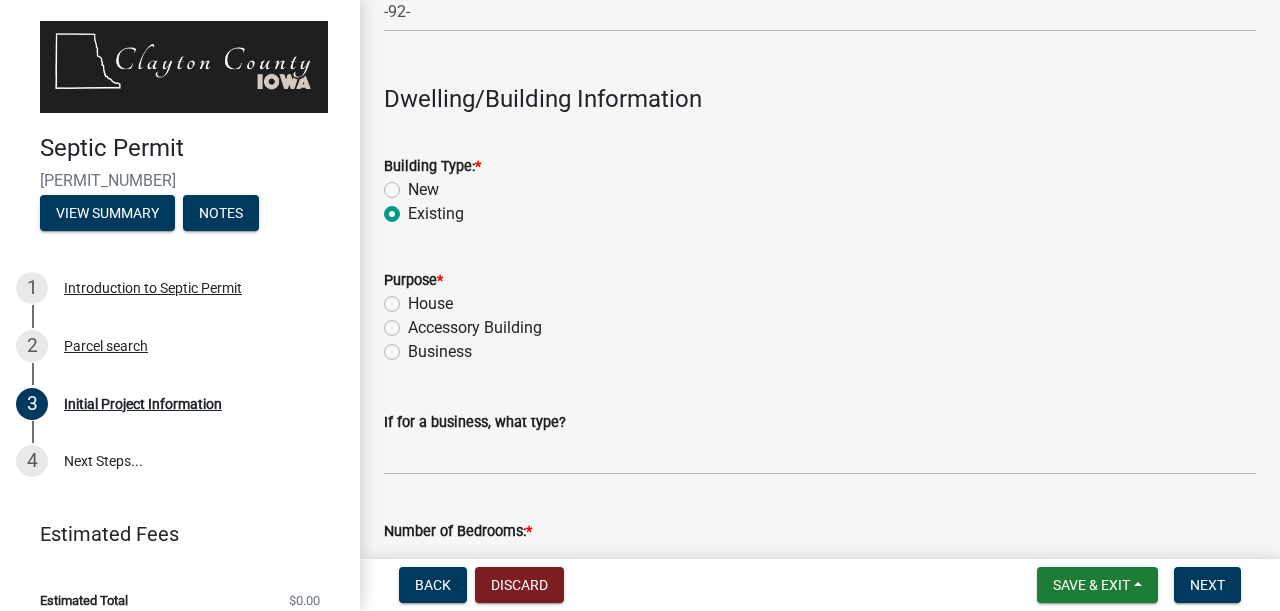 click on "House" 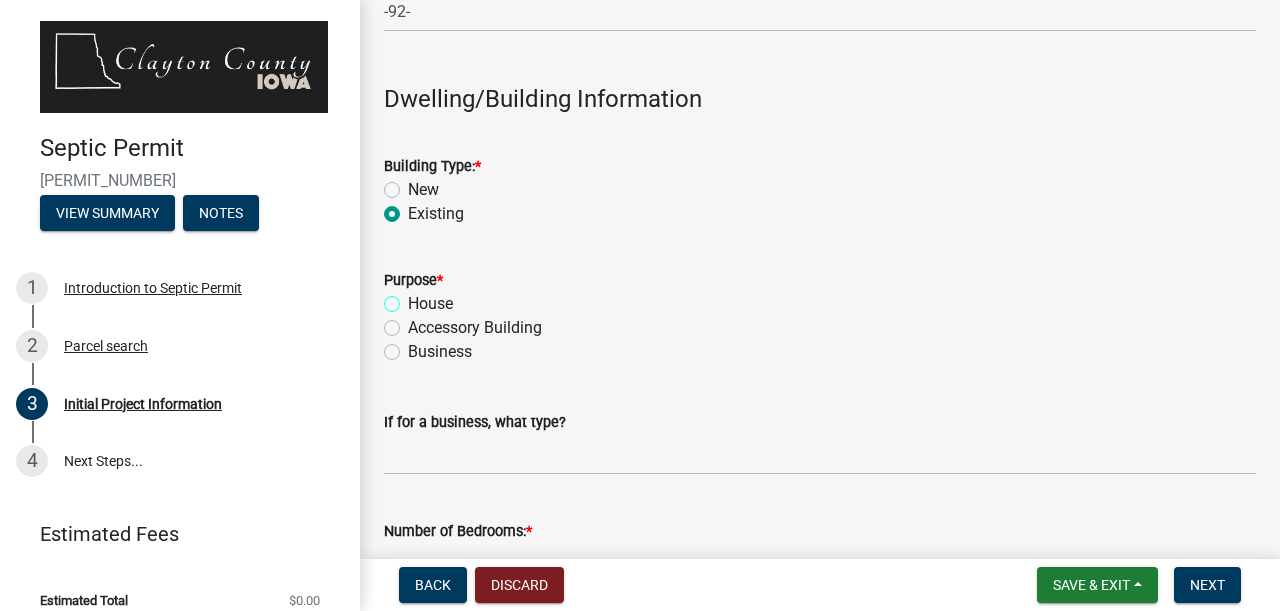 click on "House" at bounding box center (414, 298) 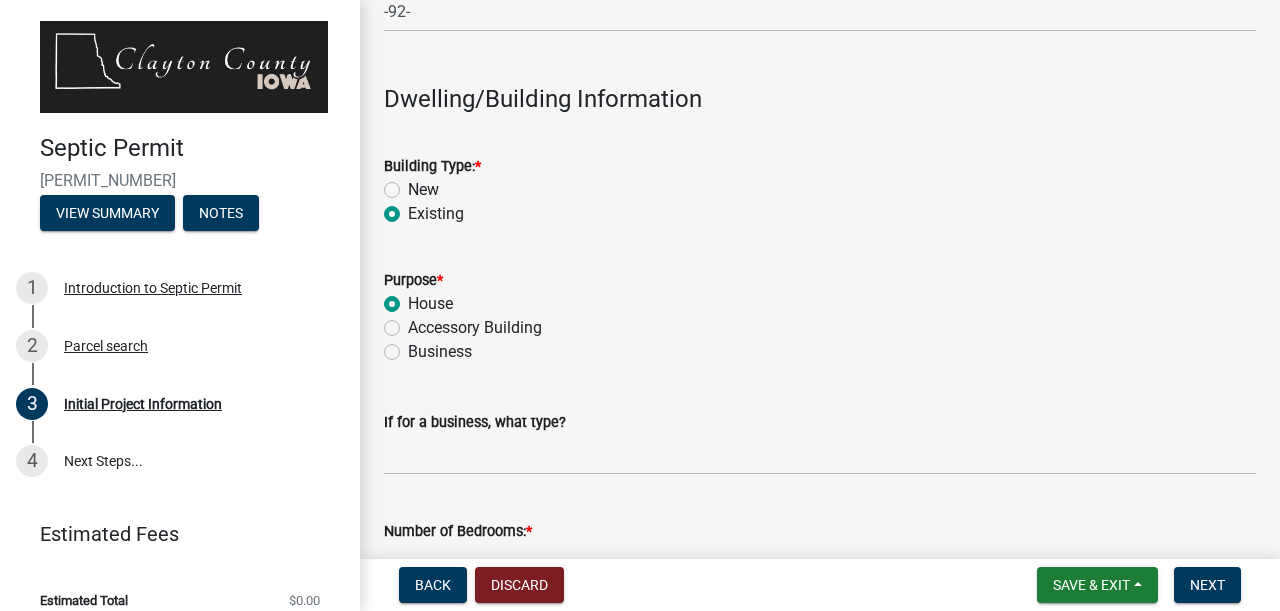radio on "true" 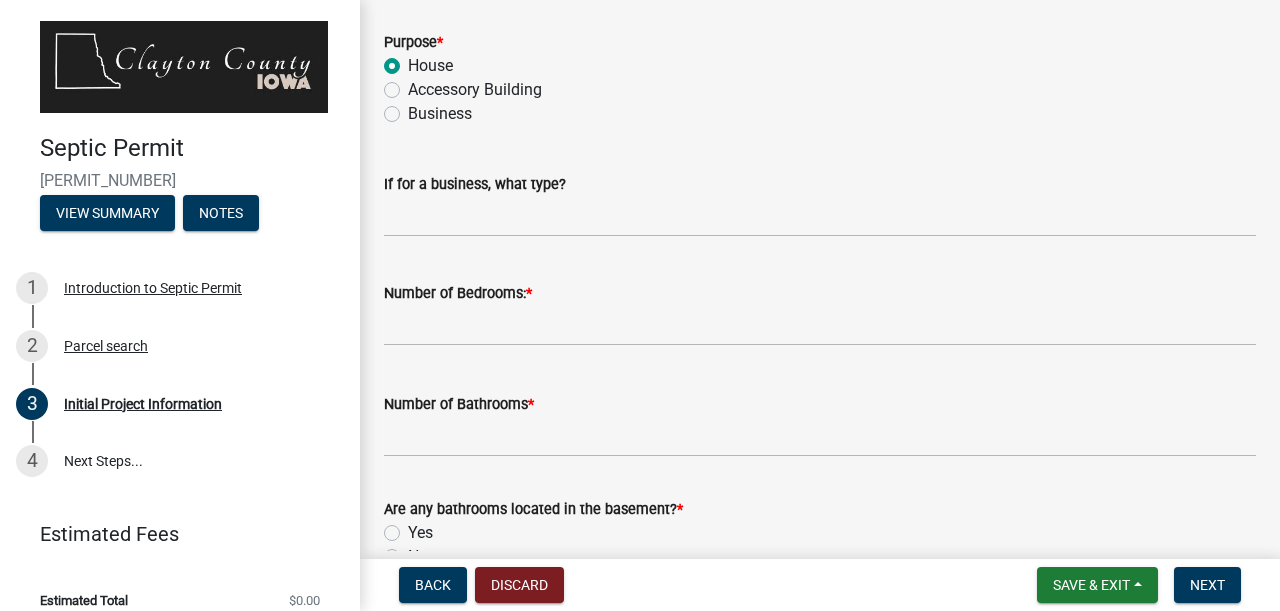 scroll, scrollTop: 2397, scrollLeft: 0, axis: vertical 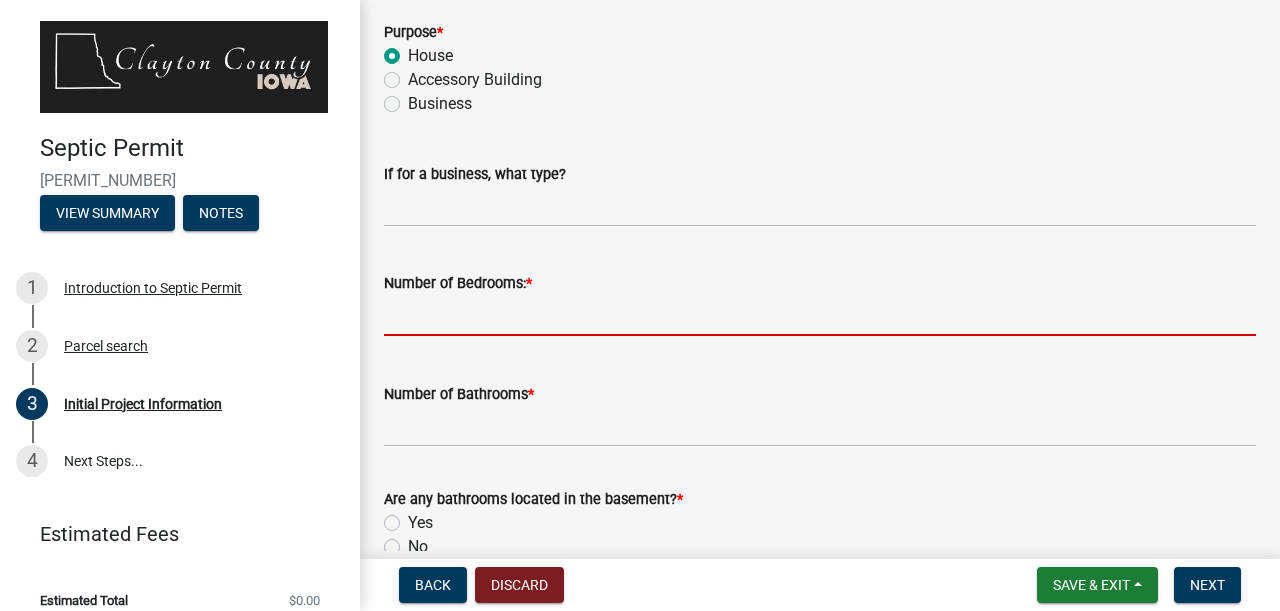 click 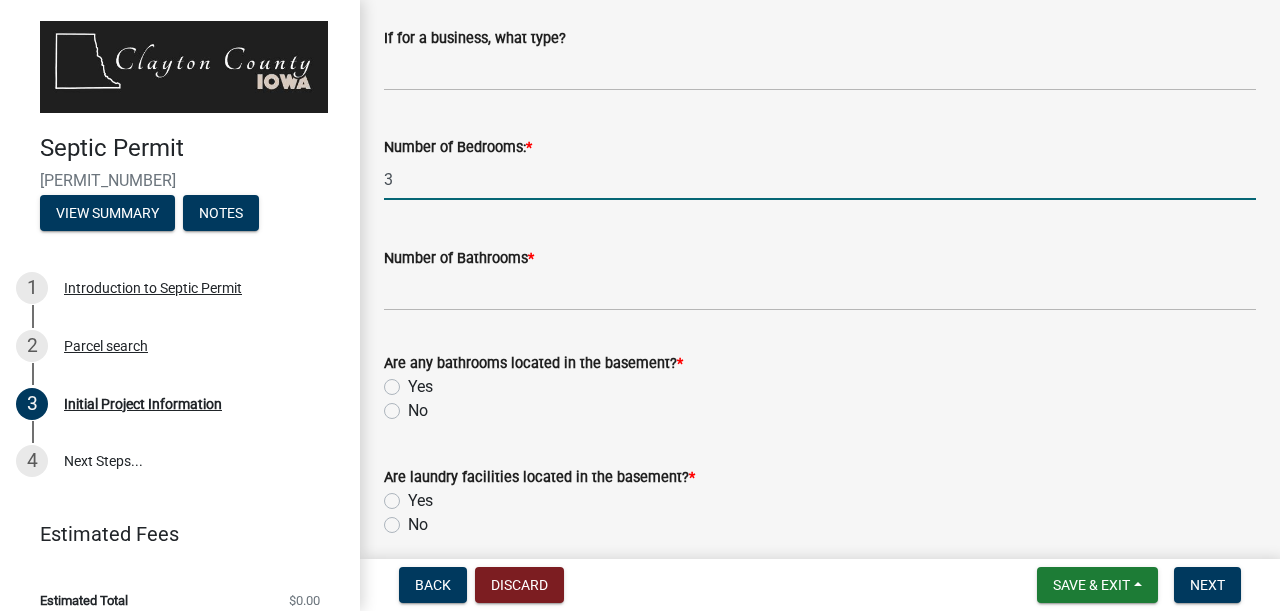 scroll, scrollTop: 2562, scrollLeft: 0, axis: vertical 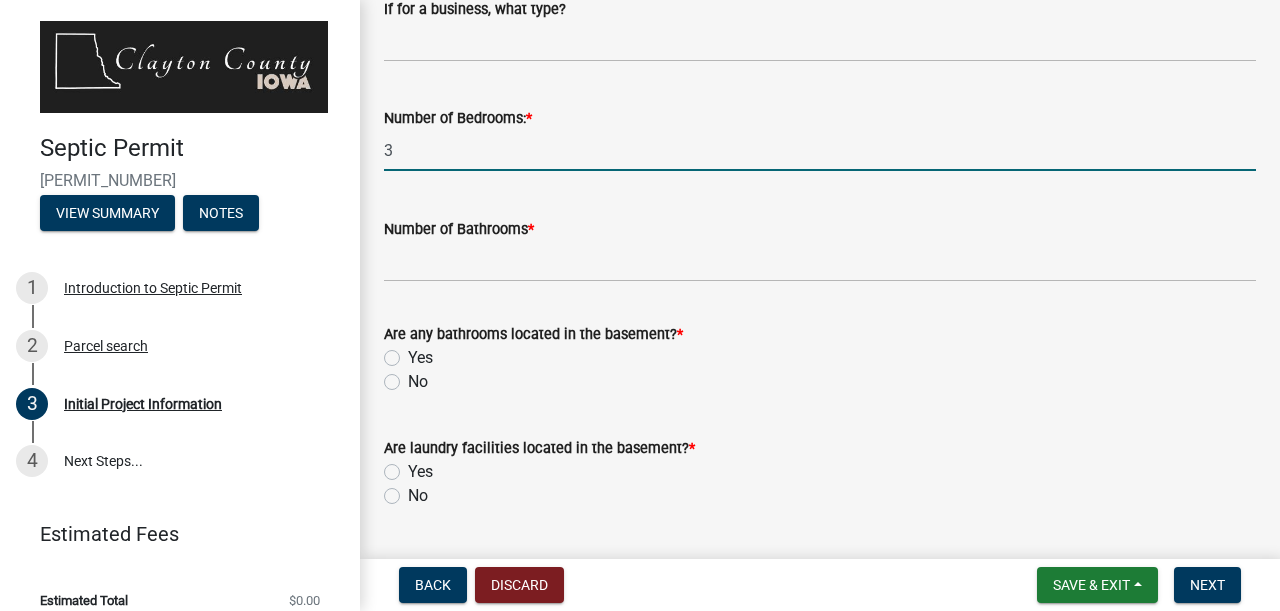 type on "3" 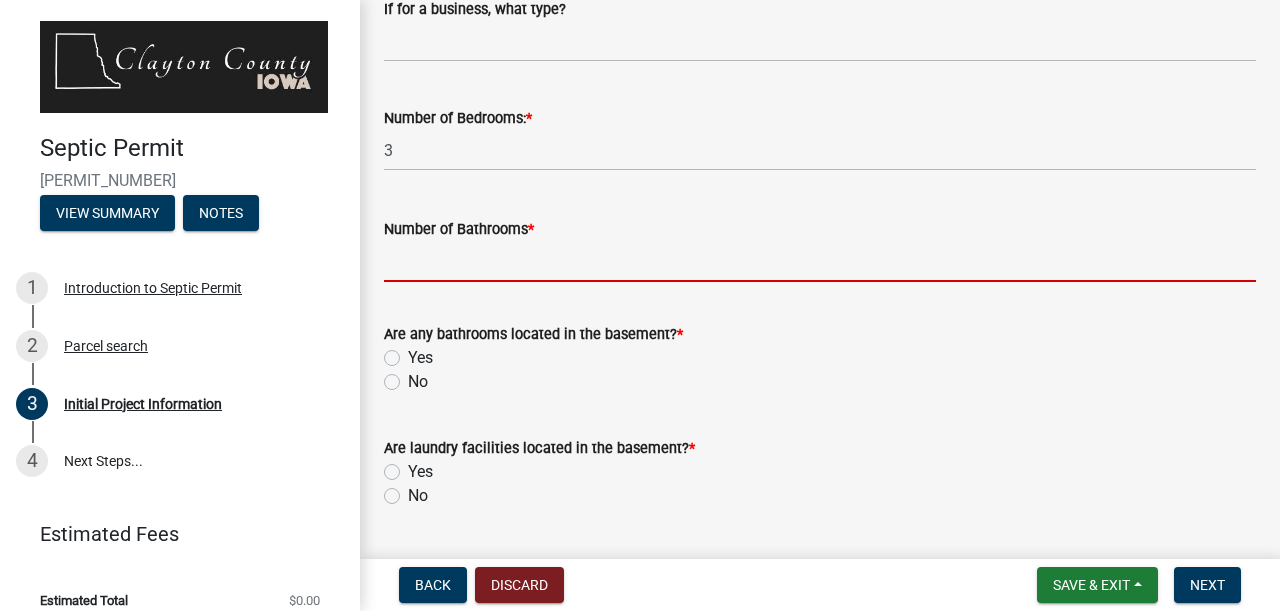 click on "Number of Bathrooms  *" at bounding box center (820, 261) 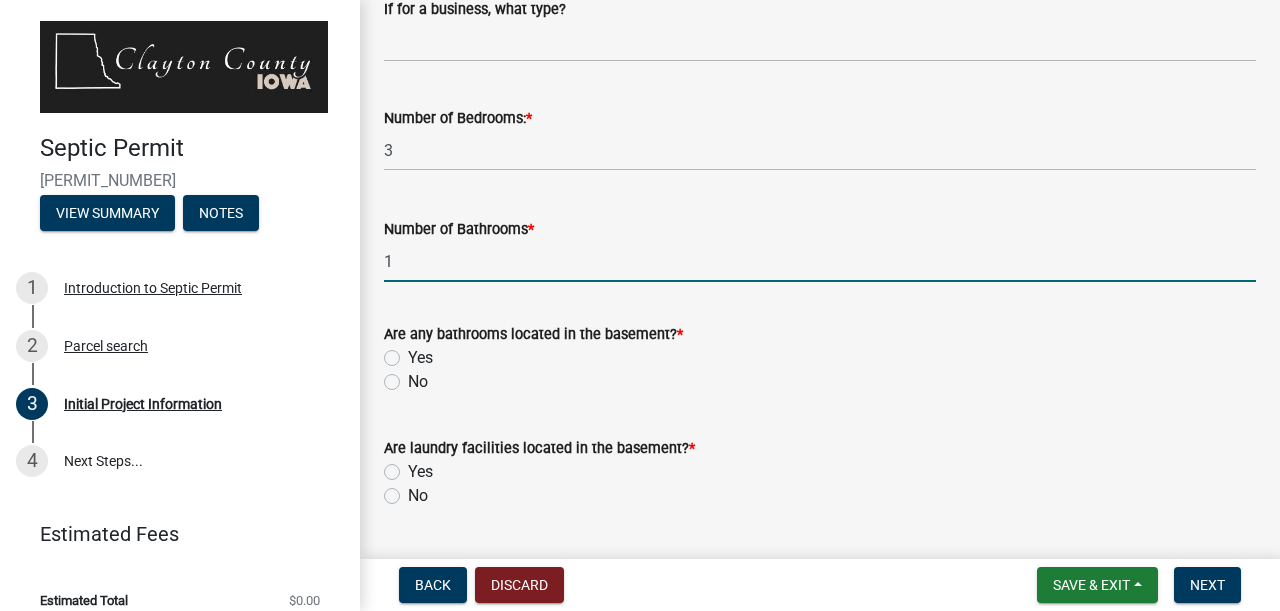 scroll, scrollTop: 2563, scrollLeft: 0, axis: vertical 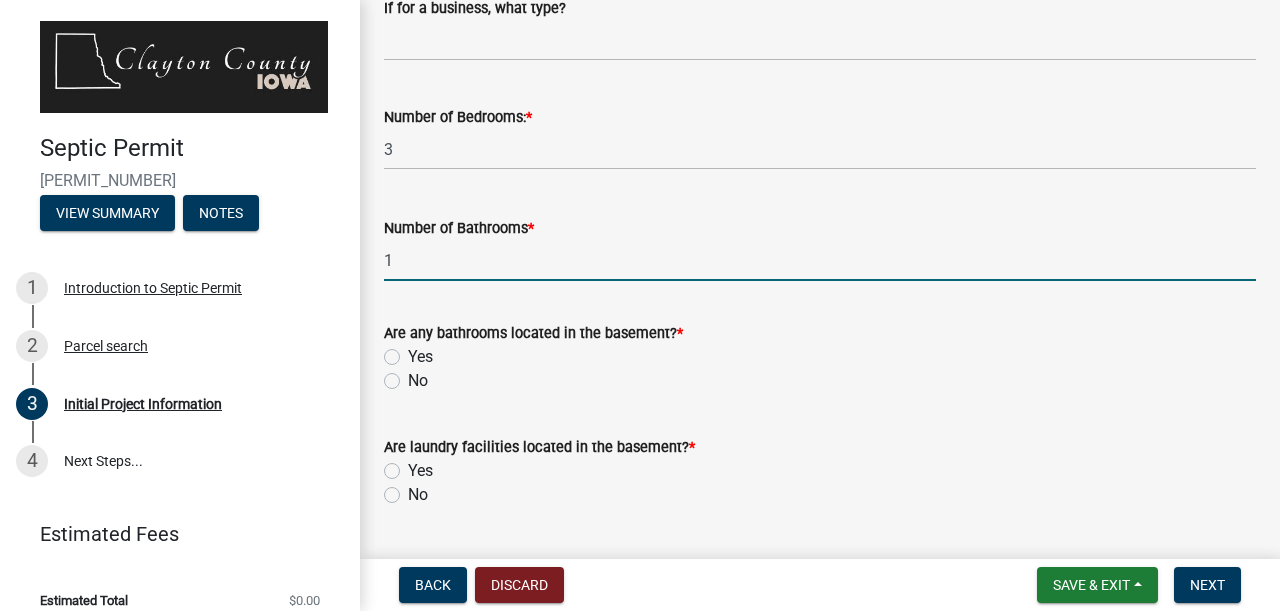 type on "1" 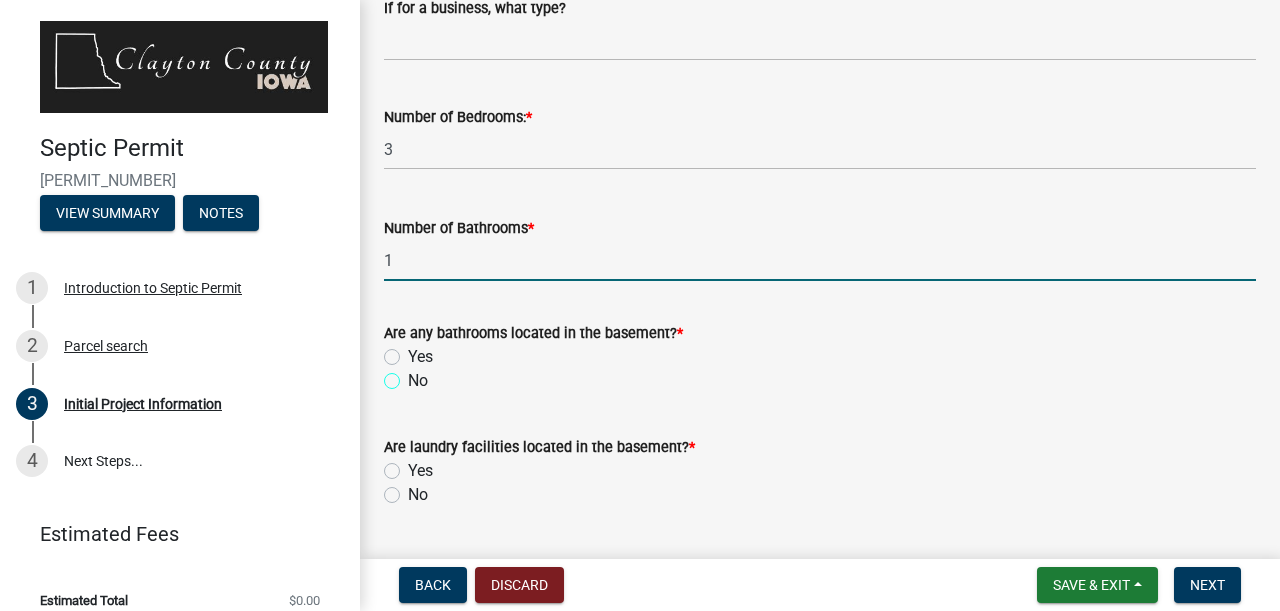 click on "No" at bounding box center (414, 375) 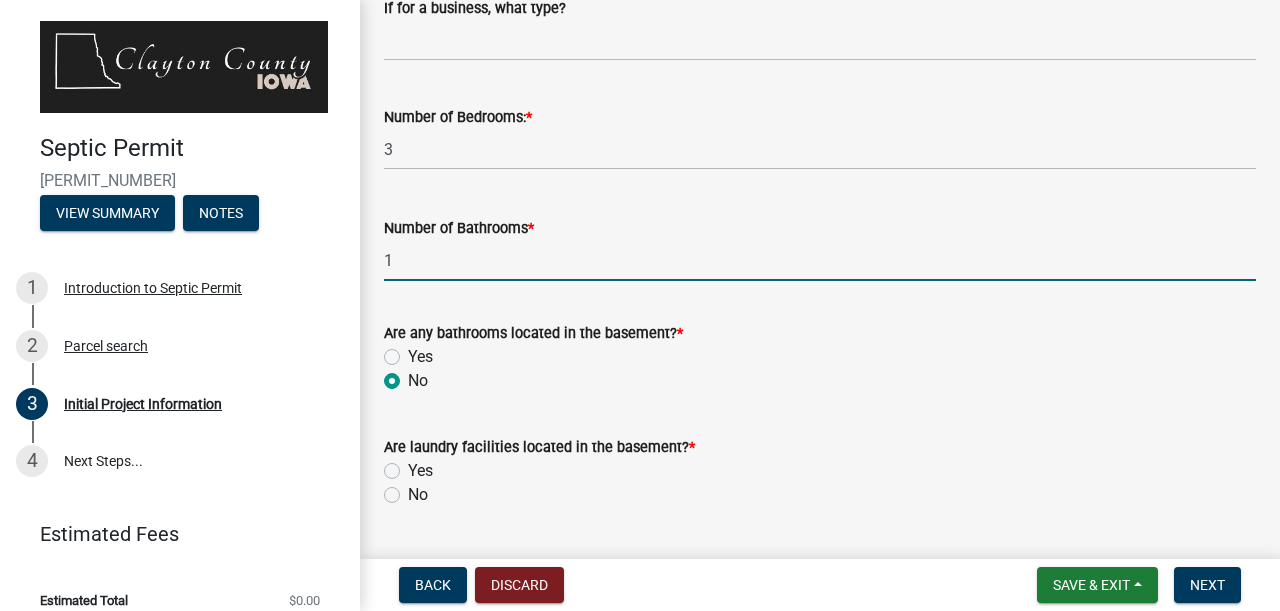 radio on "true" 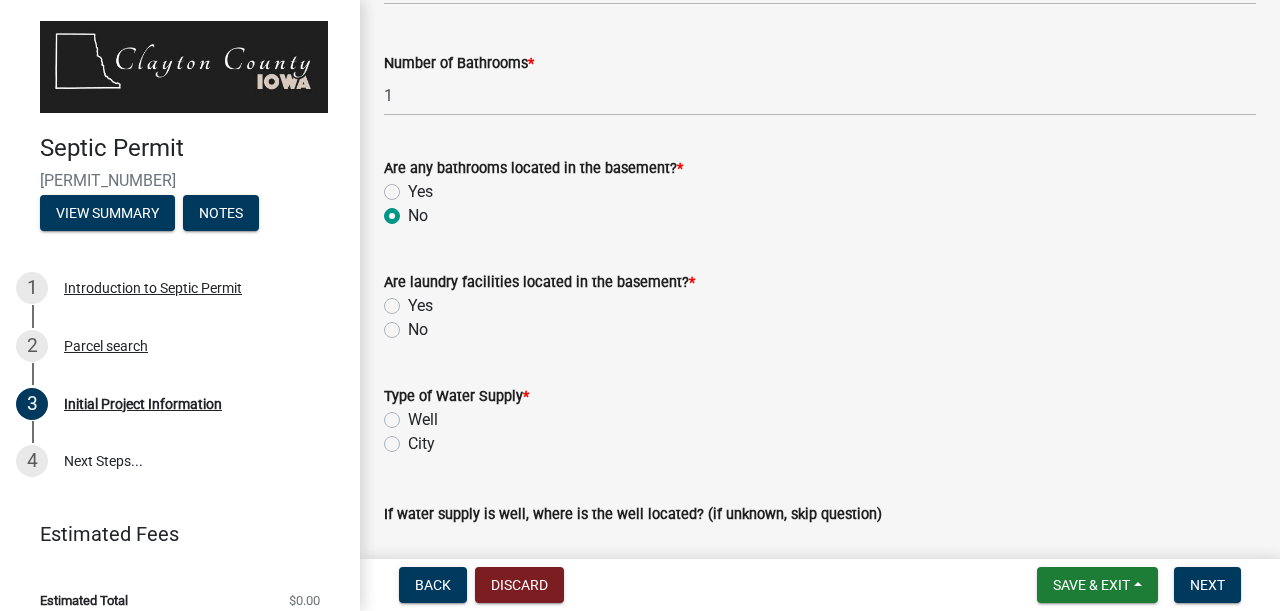 scroll, scrollTop: 2728, scrollLeft: 0, axis: vertical 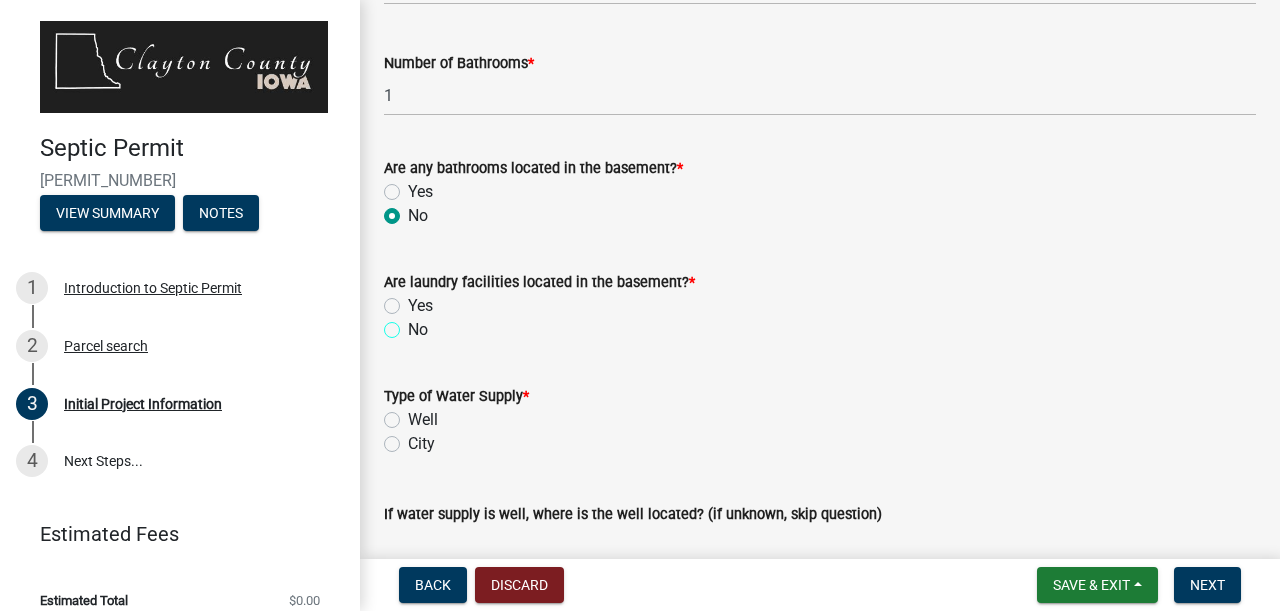 click on "No" at bounding box center [414, 324] 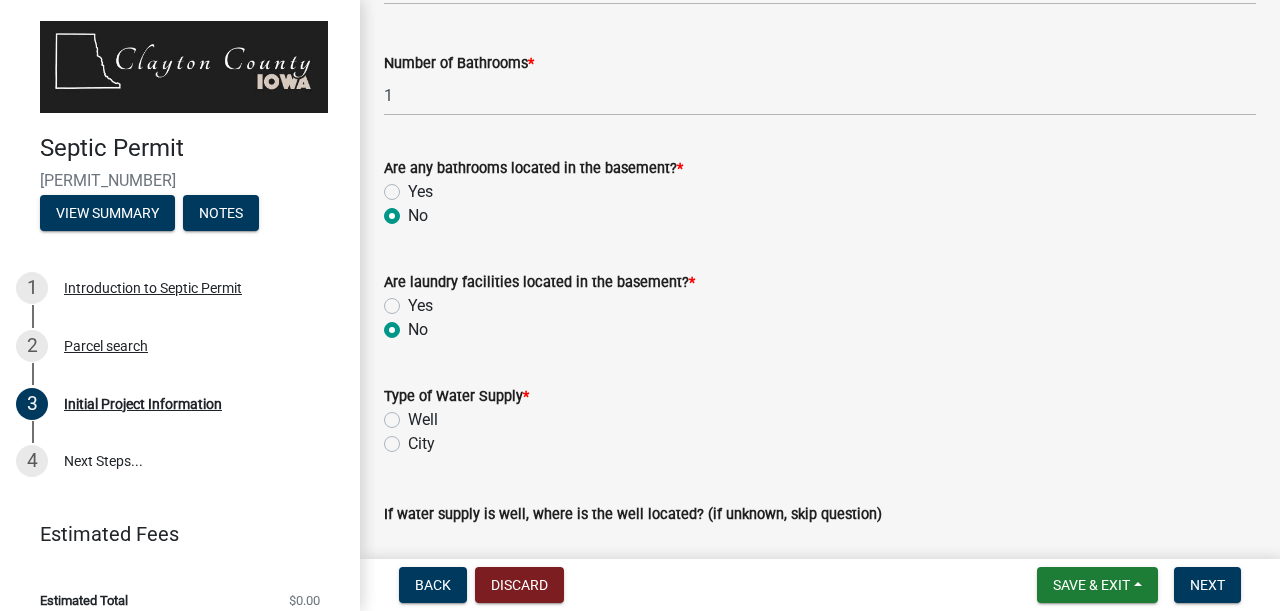 radio on "true" 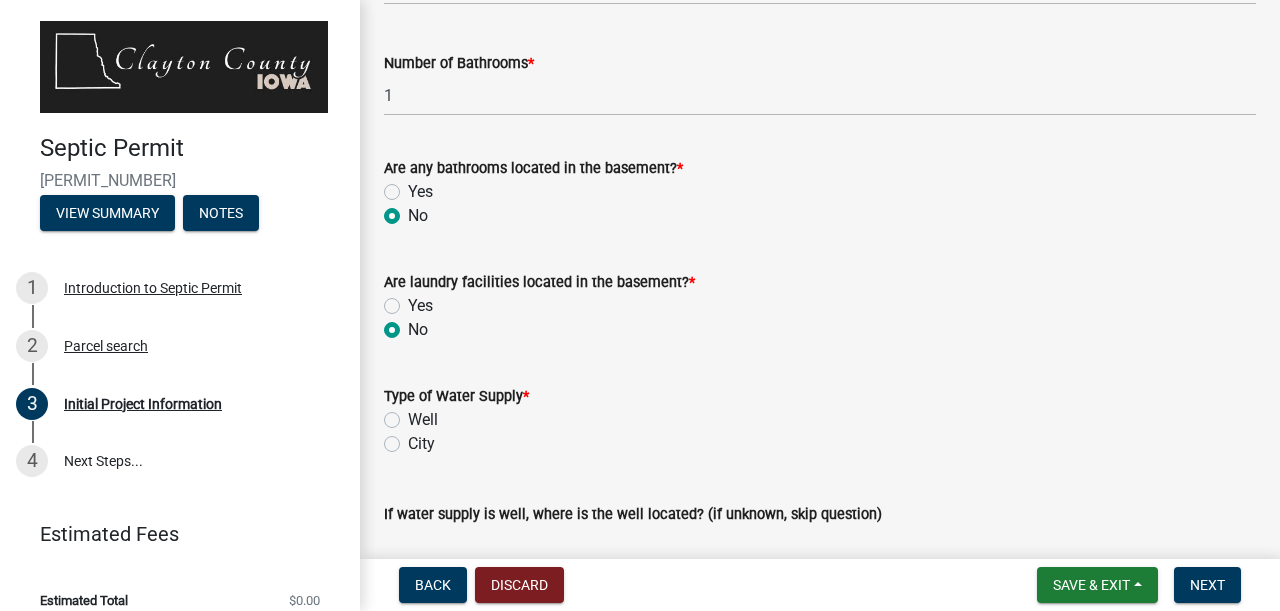 click on "Well" 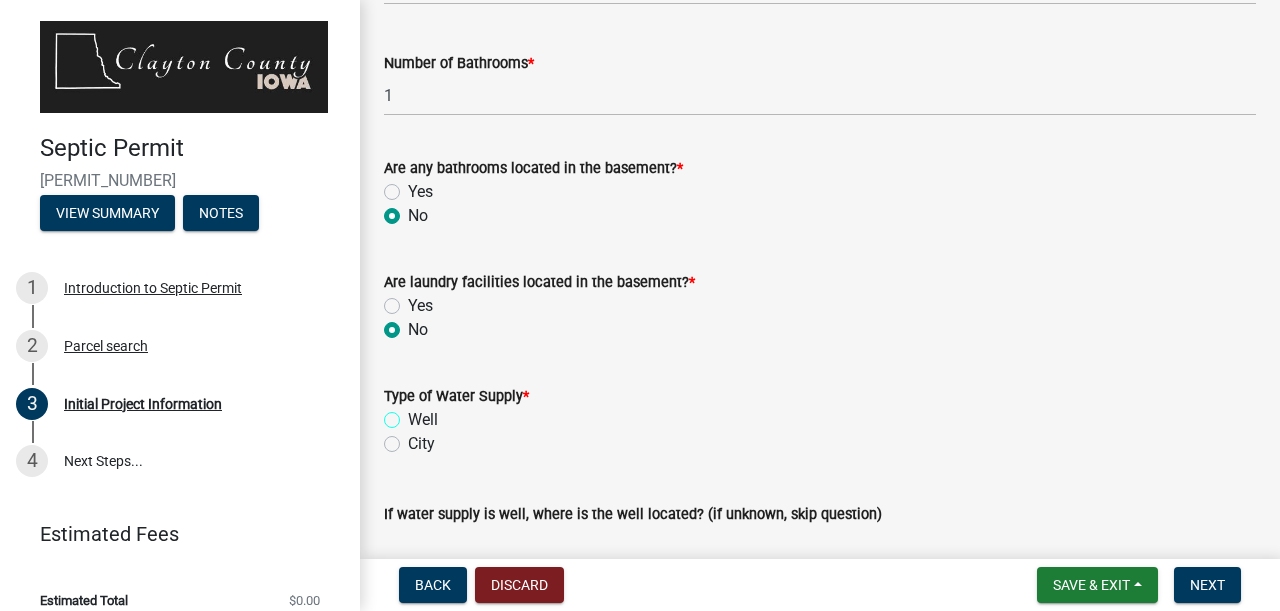 click on "Well" at bounding box center (414, 414) 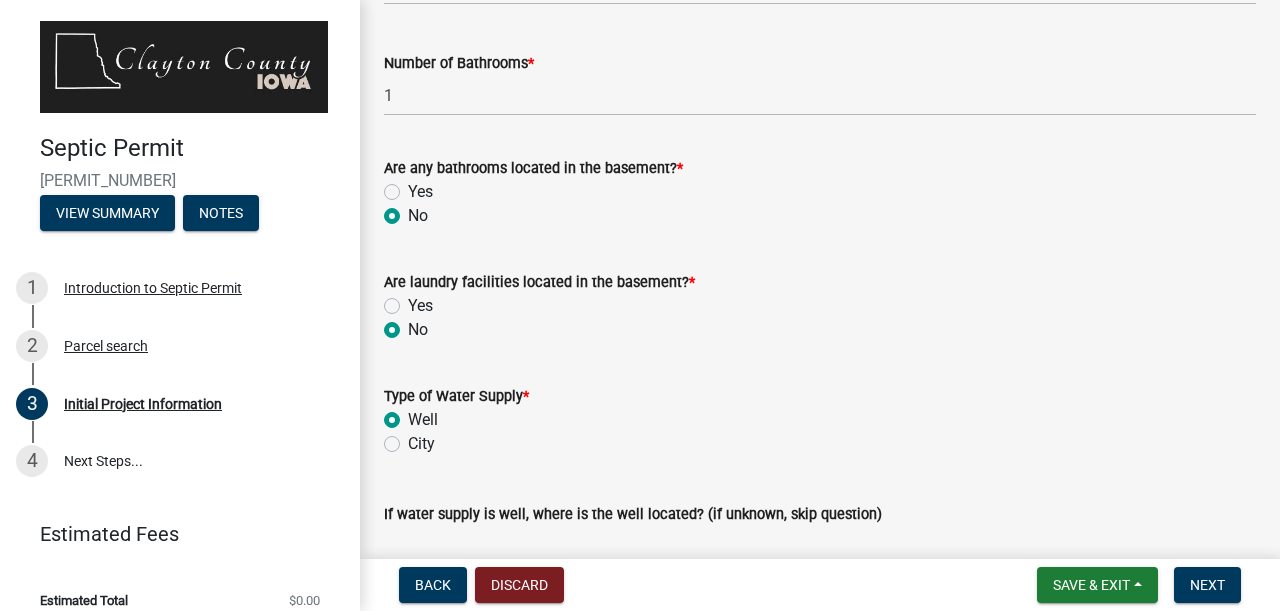 radio on "true" 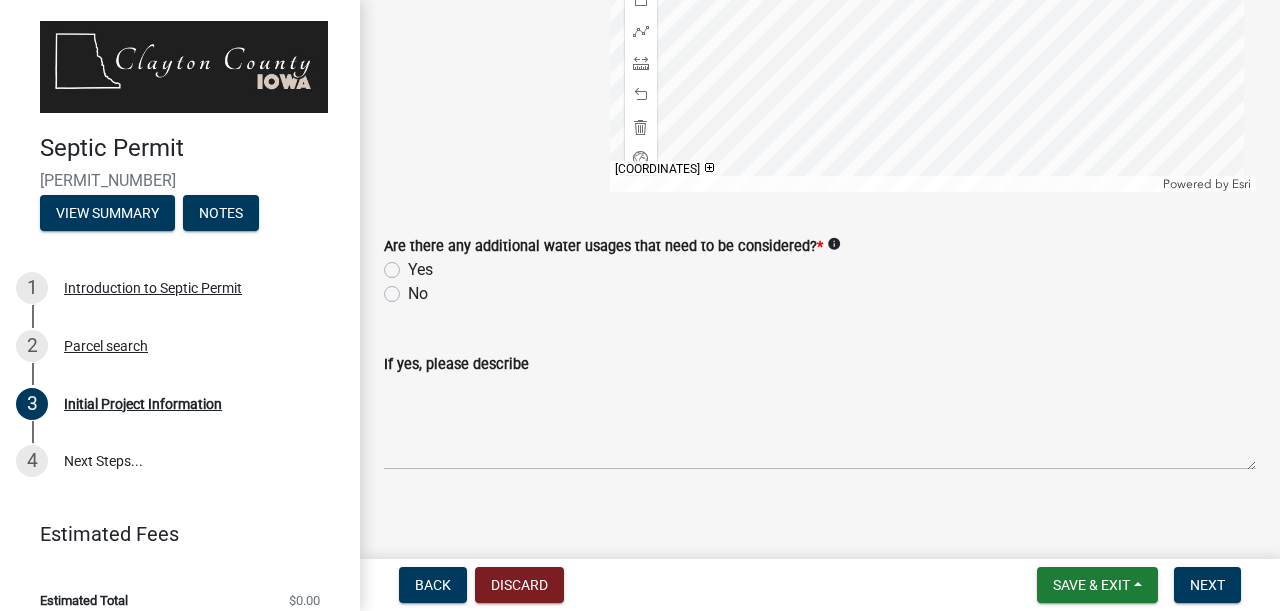scroll, scrollTop: 3720, scrollLeft: 0, axis: vertical 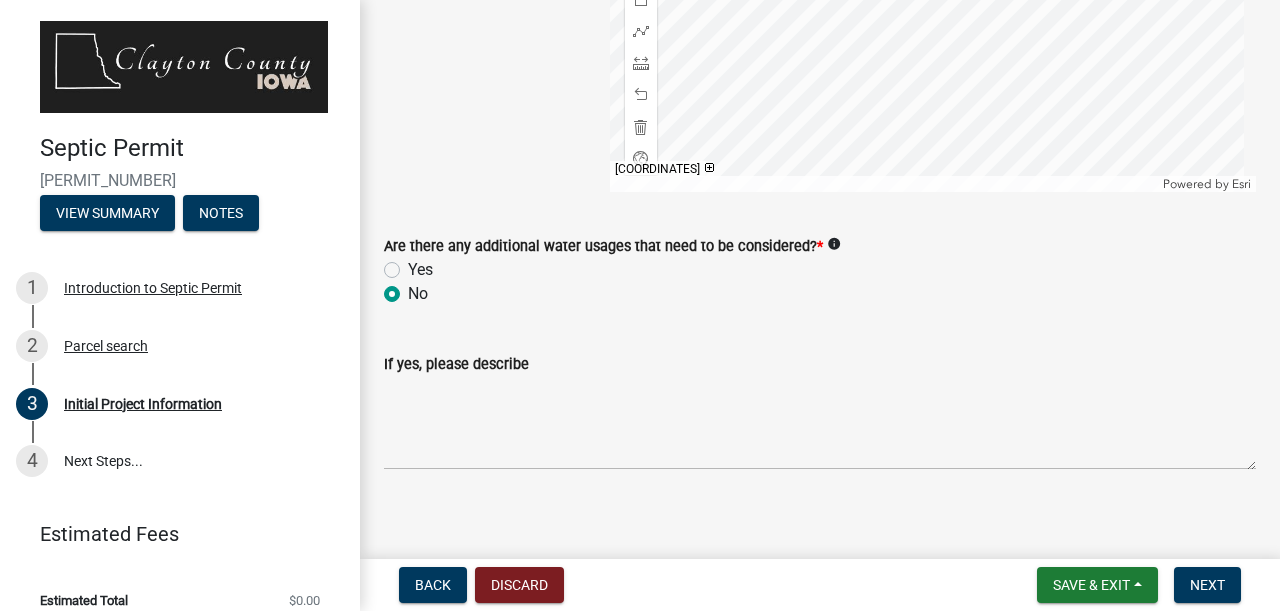 radio on "true" 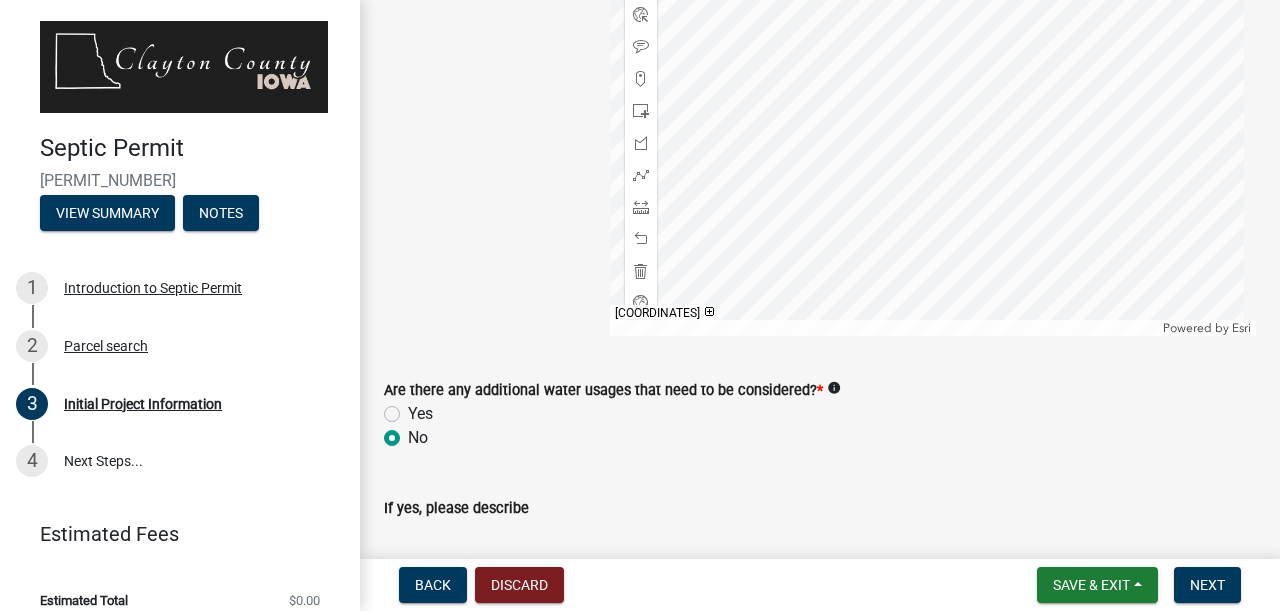 scroll, scrollTop: 3566, scrollLeft: 0, axis: vertical 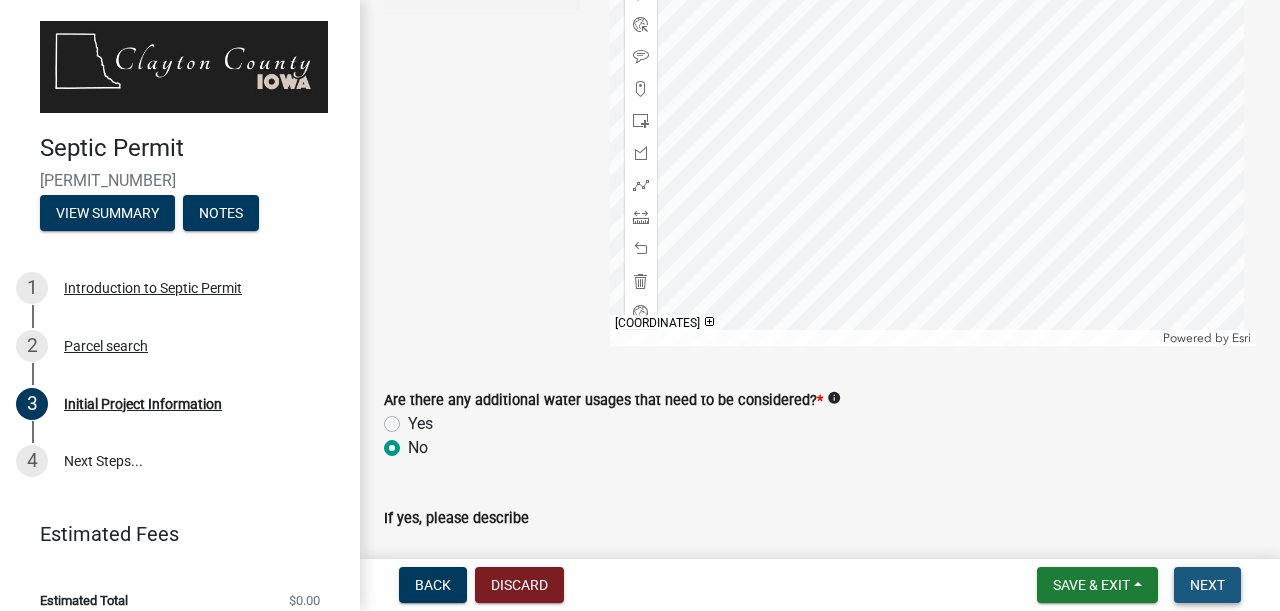 click on "Next" at bounding box center (1207, 585) 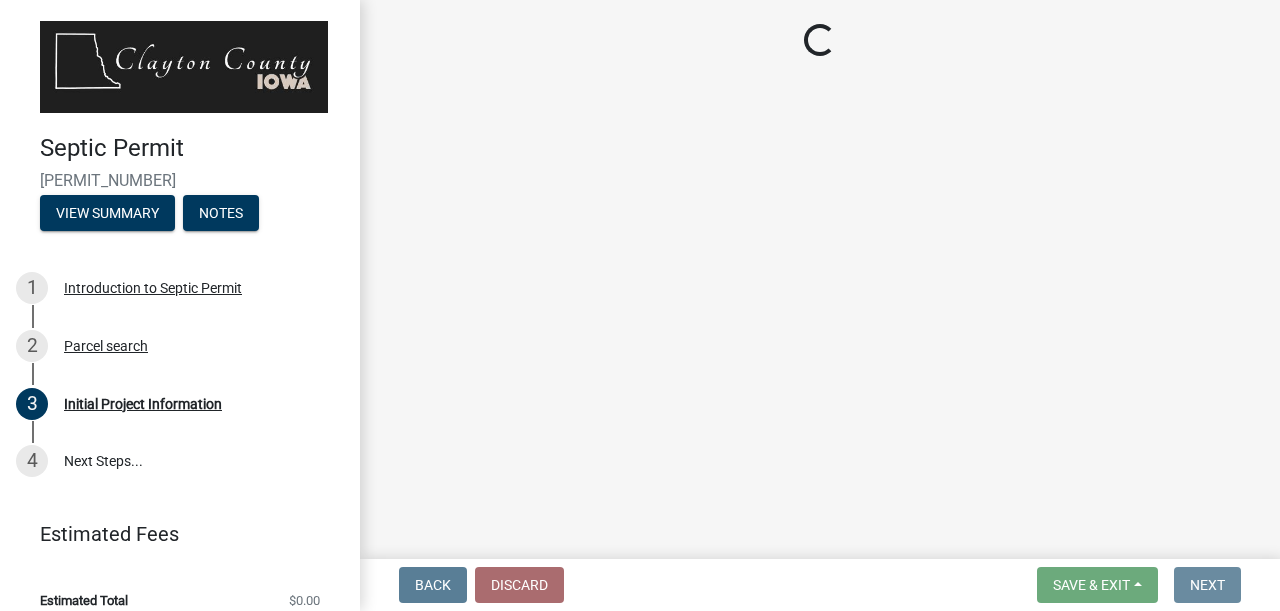 scroll, scrollTop: 0, scrollLeft: 0, axis: both 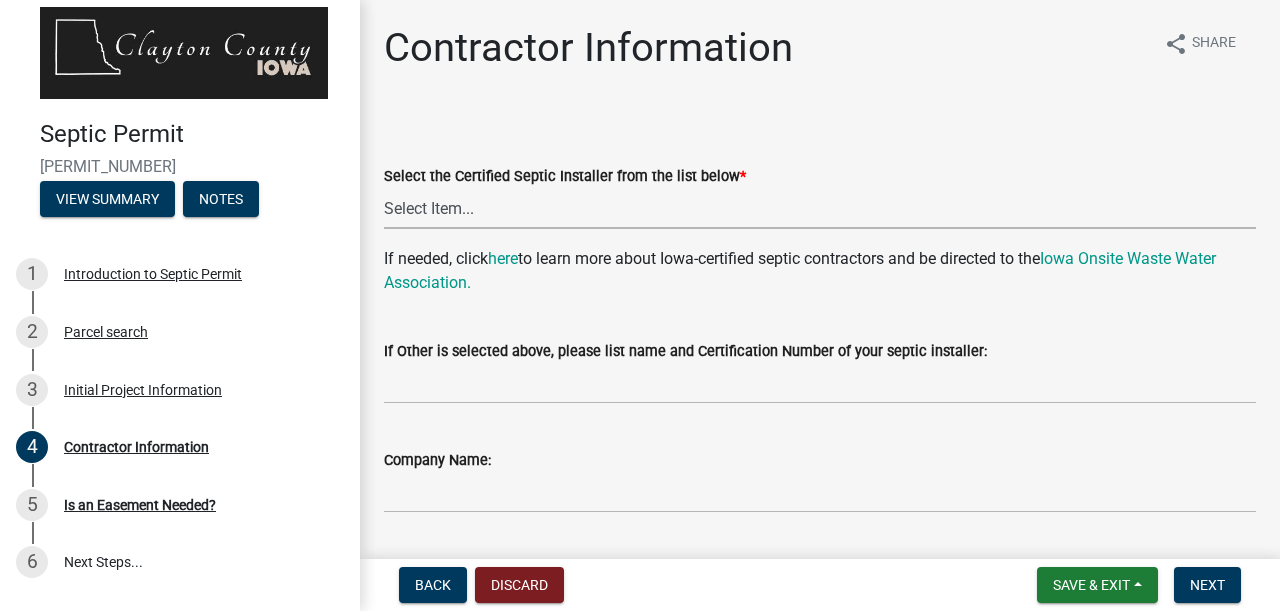 click on "Select Item... [FIRST] [LAST] |CIOWTS ID# [NUMBER] [COMPANY] | [FIRST] [LAST] | CIOWTS ID# [NUMBER] [COMPANY] | [FIRST] [LAST] | CIOWTS ID# [NUMBER] [COMPANY] | [FIRST] [LAST] | CIOWTS ID# [NUMBER] [COMPANY] | [FIRST] [LAST] | CIOWTS ID# [NUMBER] [COMPANY] | CIOWTS ID# [NUMBER] [COMPANY] | [FIRST] [LAST] | CIOWTS ID# [NUMBER] [COMPANY] | CIOWTS # [NUMBER] [COMPANY] | [FIRST] [LAST] | CIOWTS ID# [NUMBER] [COMPANY] | [FIRST] [LAST] | CIOWTS ID# [NUMBER] [COMPANY] | [FIRST] [LAST] | CIOWTS ID# [NUMBER] OR [NUMBER] [COMPANY] | [FIRST] [LAST] | CIOWTS ID# [NUMBER] [COMPANY] | [FIRST] [LAST] | CIOWTS ID# [NUMBER] [COMPANY] | [FIRST] [LAST] | CIOWTS ID# [NUMBER] | [FIRST] [LAST] | CIOWTS ID# [NUMBER]" at bounding box center [820, 208] 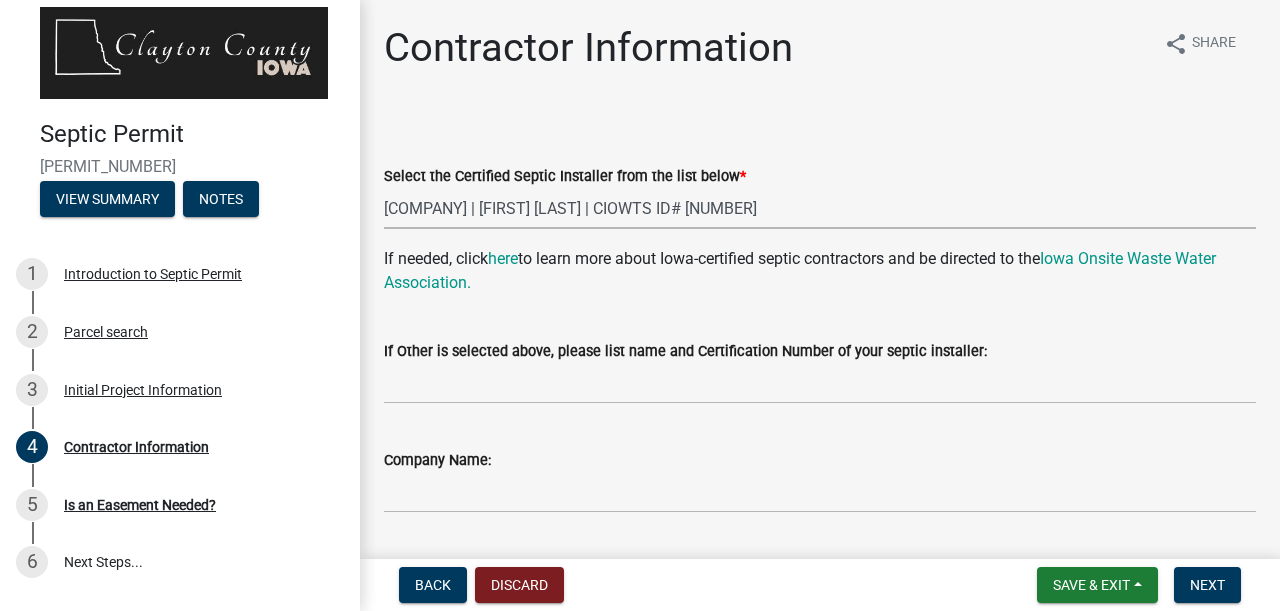 click on "Select Item... [FIRST] [LAST] |CIOWTS ID# [NUMBER] [COMPANY] | [FIRST] [LAST] | CIOWTS ID# [NUMBER] [COMPANY] | [FIRST] [LAST] | CIOWTS ID# [NUMBER] [COMPANY] | [FIRST] [LAST] | CIOWTS ID# [NUMBER] [COMPANY] | [FIRST] [LAST] | CIOWTS ID# [NUMBER] [COMPANY] | CIOWTS ID# [NUMBER] [COMPANY] | [FIRST] [LAST] | CIOWTS ID# [NUMBER] [COMPANY] | CIOWTS # [NUMBER] [COMPANY] | [FIRST] [LAST] | CIOWTS ID# [NUMBER] [COMPANY] | [FIRST] [LAST] | CIOWTS ID# [NUMBER] [COMPANY] | [FIRST] [LAST] | CIOWTS ID# [NUMBER] OR [NUMBER] [COMPANY] | [FIRST] [LAST] | CIOWTS ID# [NUMBER] [COMPANY] | [FIRST] [LAST] | CIOWTS ID# [NUMBER] [COMPANY] | [FIRST] [LAST] | CIOWTS ID# [NUMBER] | [FIRST] [LAST] | CIOWTS ID# [NUMBER]" at bounding box center (820, 208) 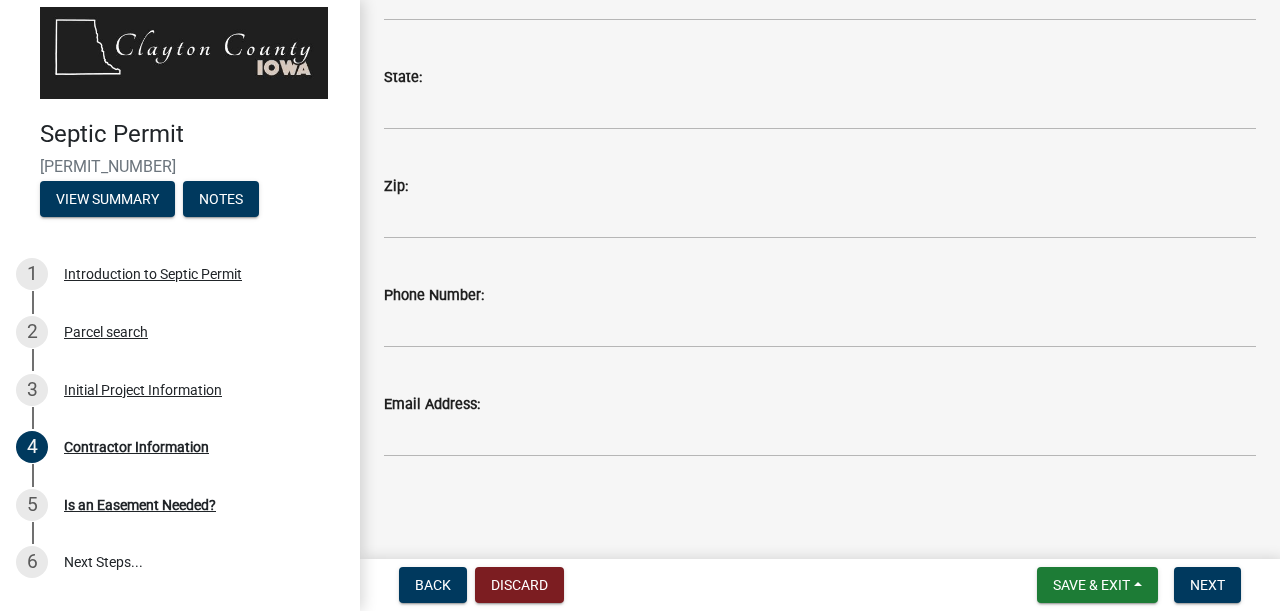 scroll, scrollTop: 819, scrollLeft: 0, axis: vertical 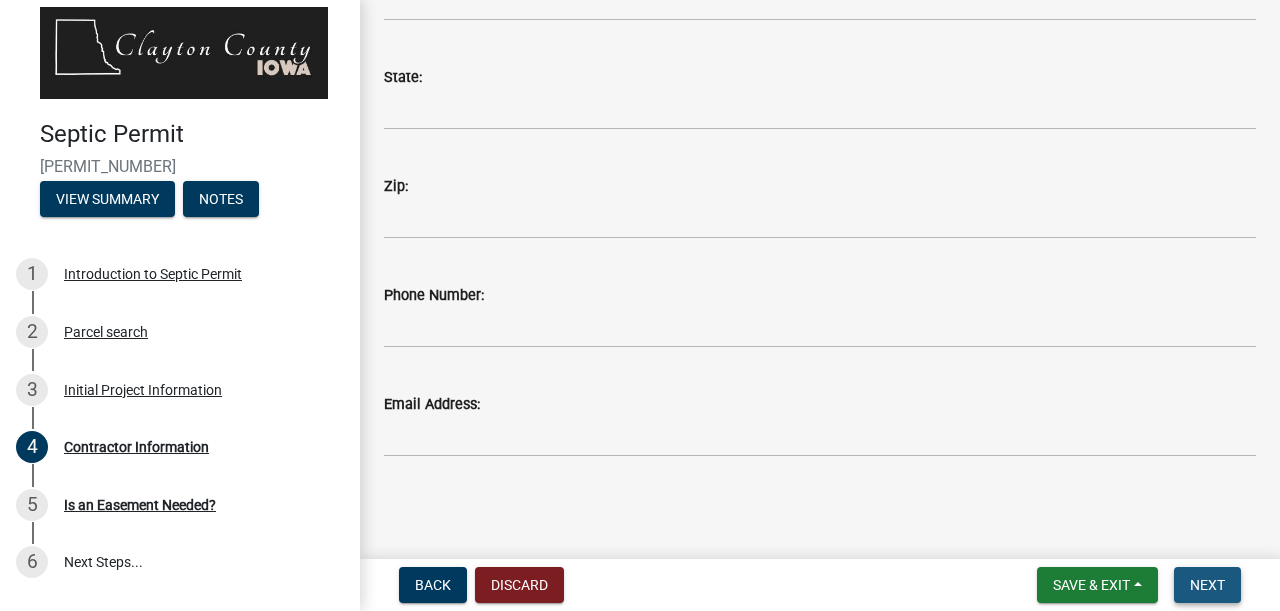 click on "Next" at bounding box center [1207, 585] 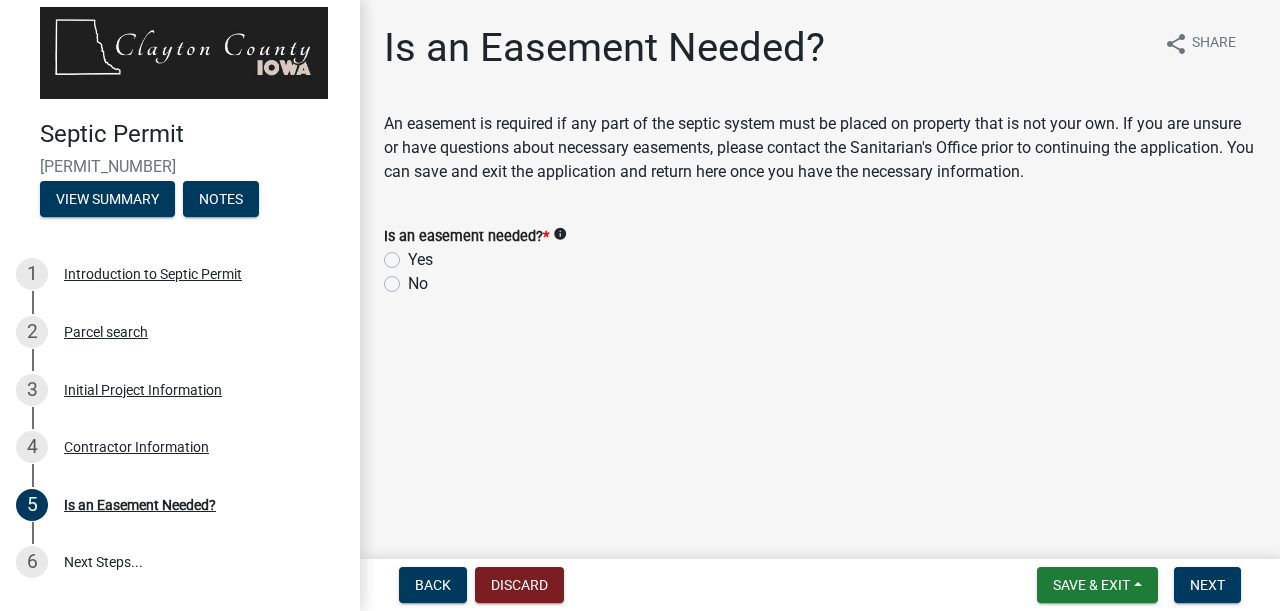 click on "No" 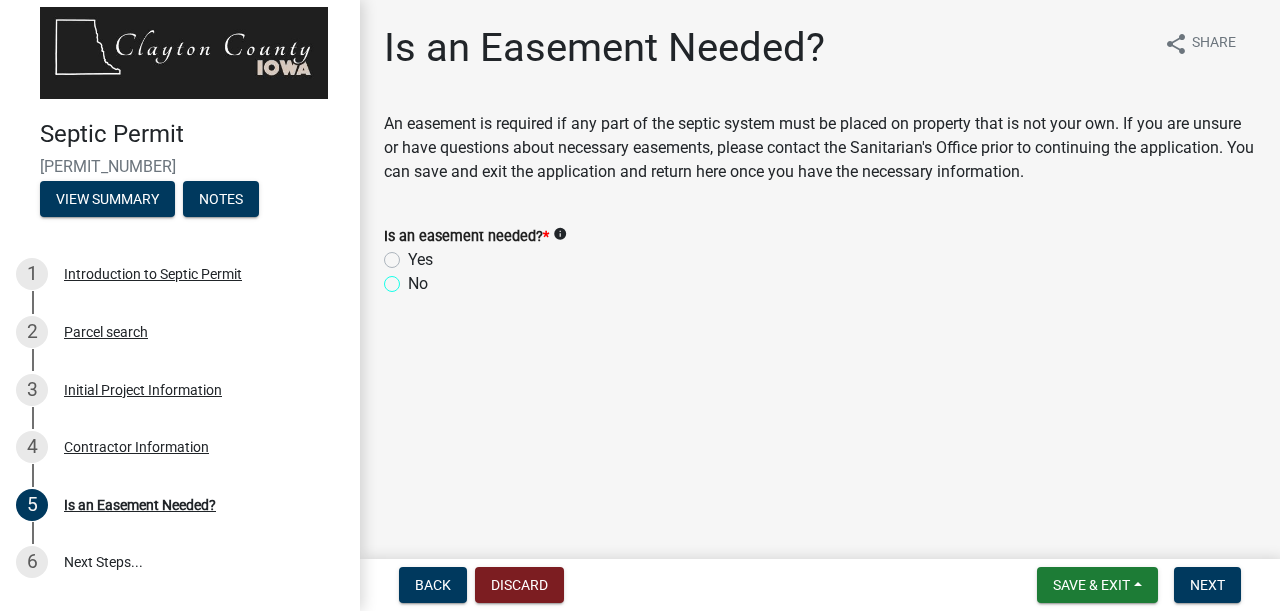 click on "No" at bounding box center (414, 278) 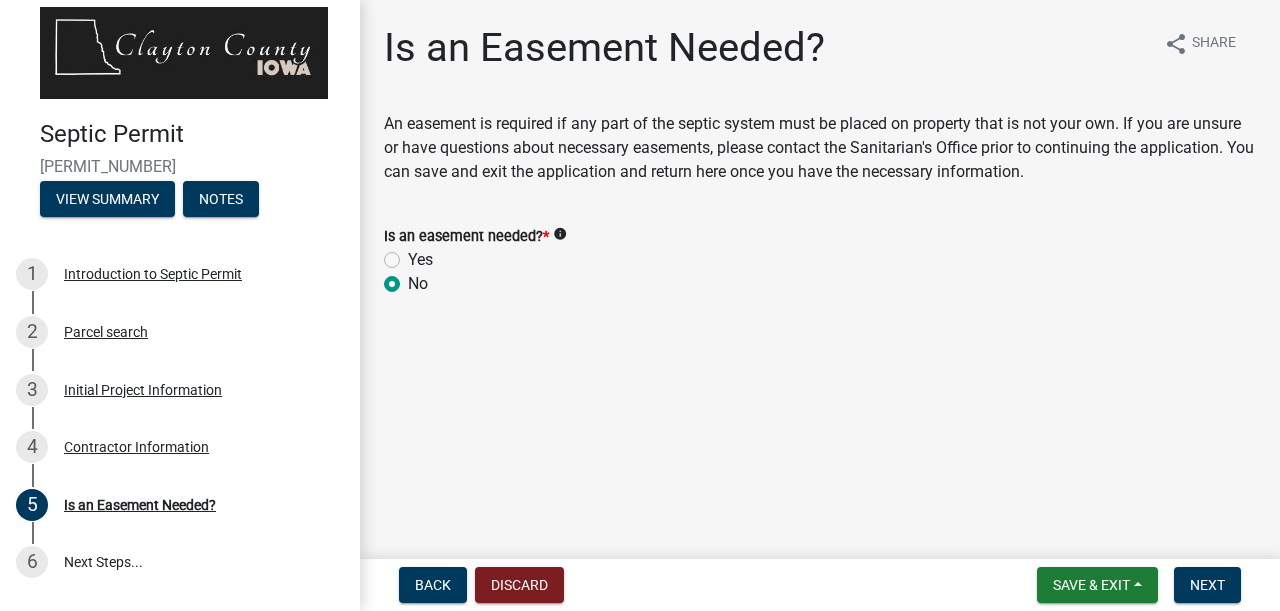 radio on "true" 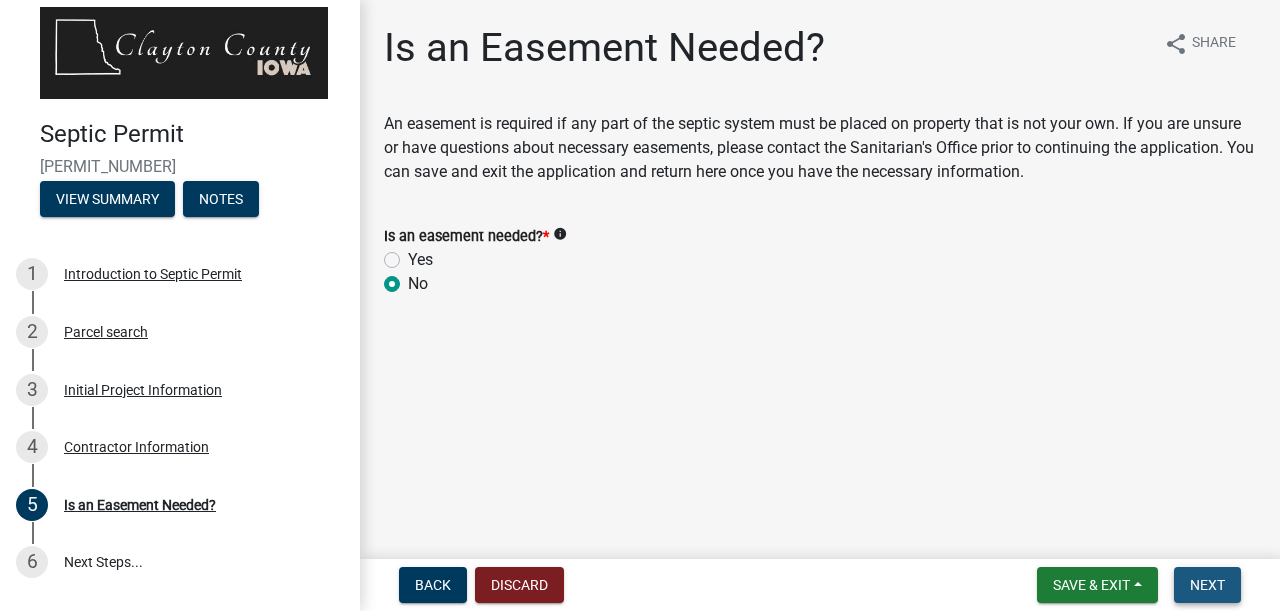 click on "Next" at bounding box center [1207, 585] 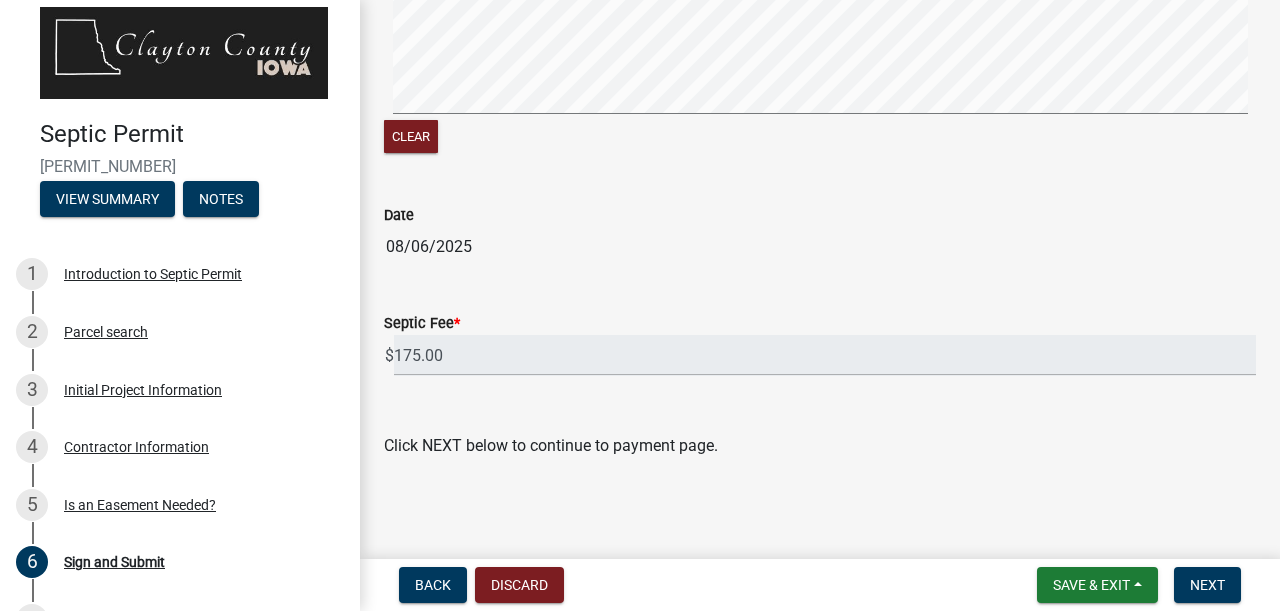 scroll, scrollTop: 368, scrollLeft: 0, axis: vertical 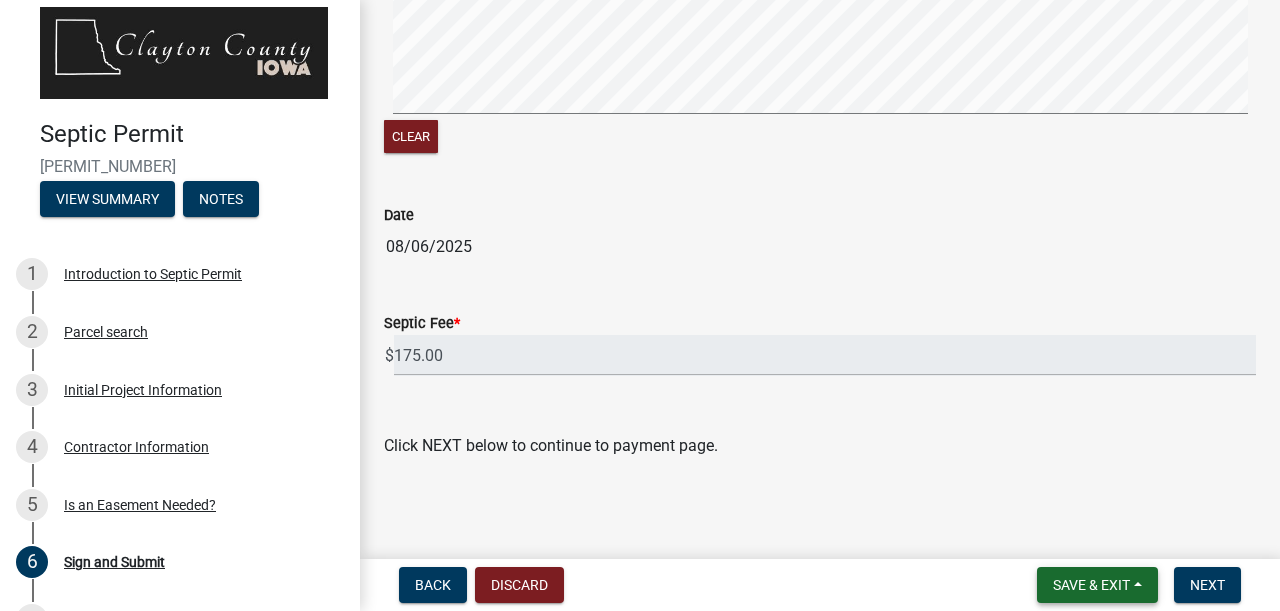 click on "Save & Exit" at bounding box center [1091, 585] 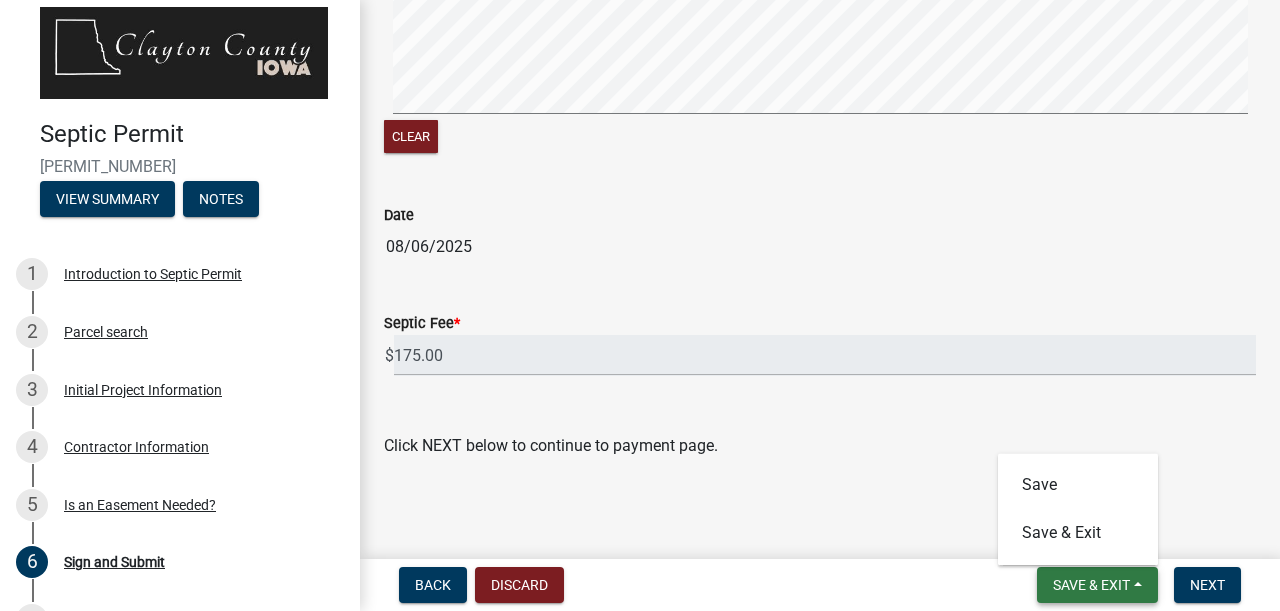 click on "Save & Exit" at bounding box center (1091, 585) 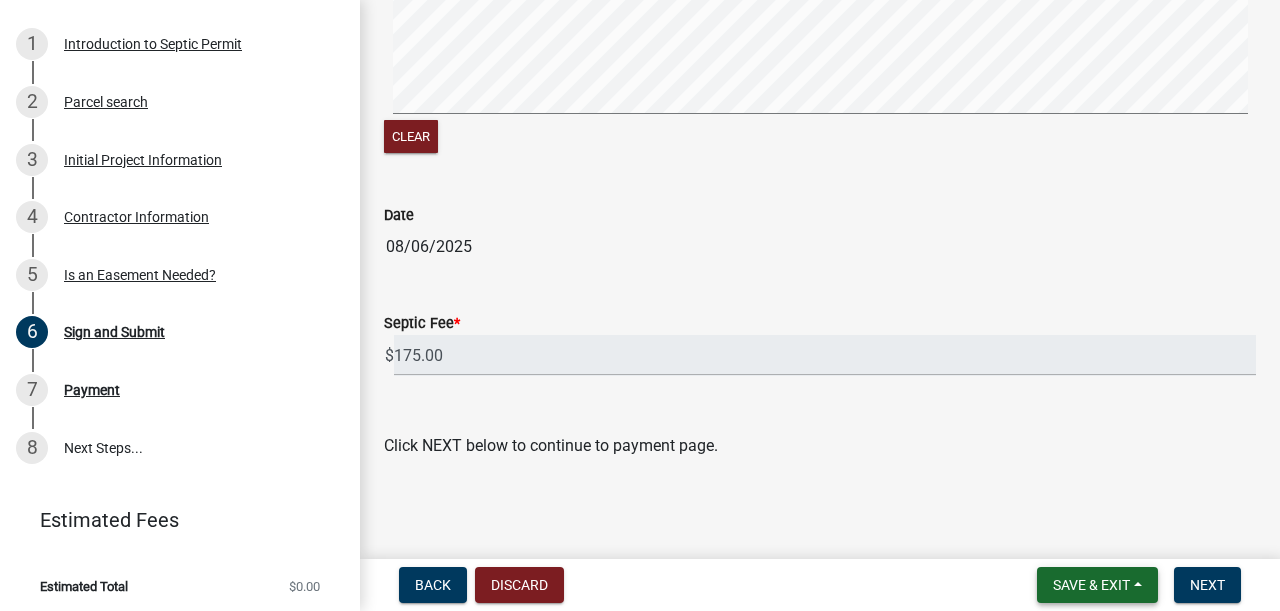 scroll, scrollTop: 244, scrollLeft: 0, axis: vertical 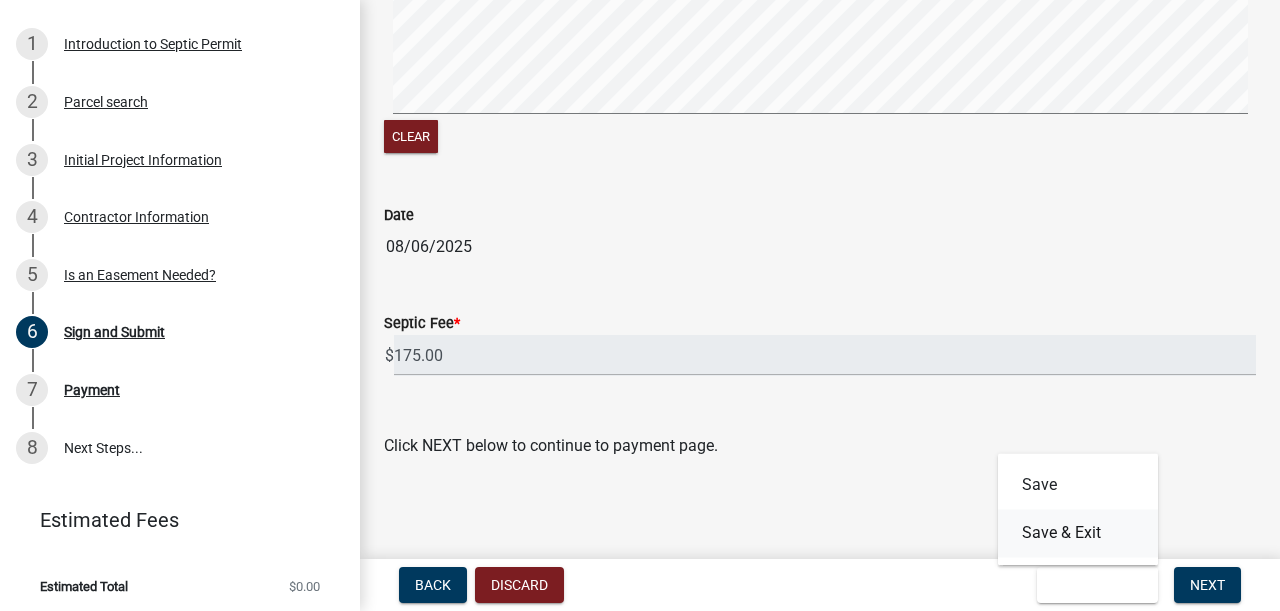 click on "Save & Exit" at bounding box center (1078, 533) 